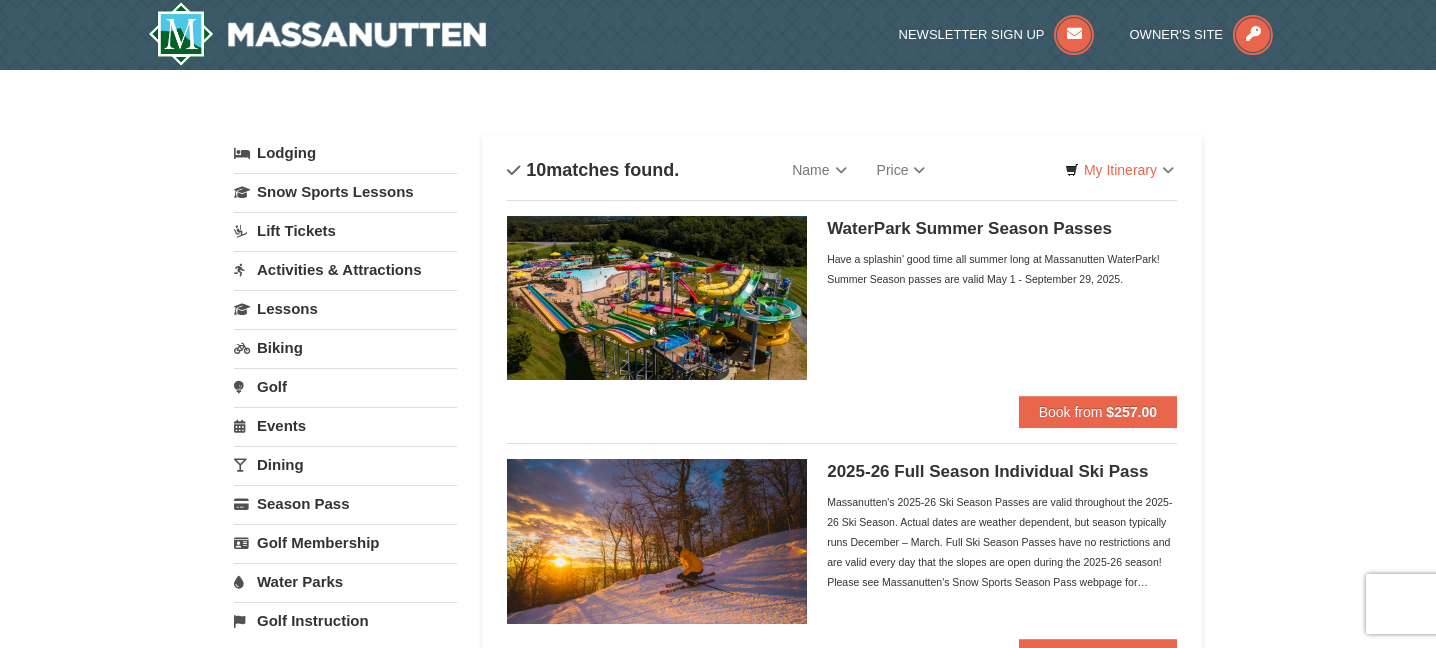 scroll, scrollTop: 0, scrollLeft: 0, axis: both 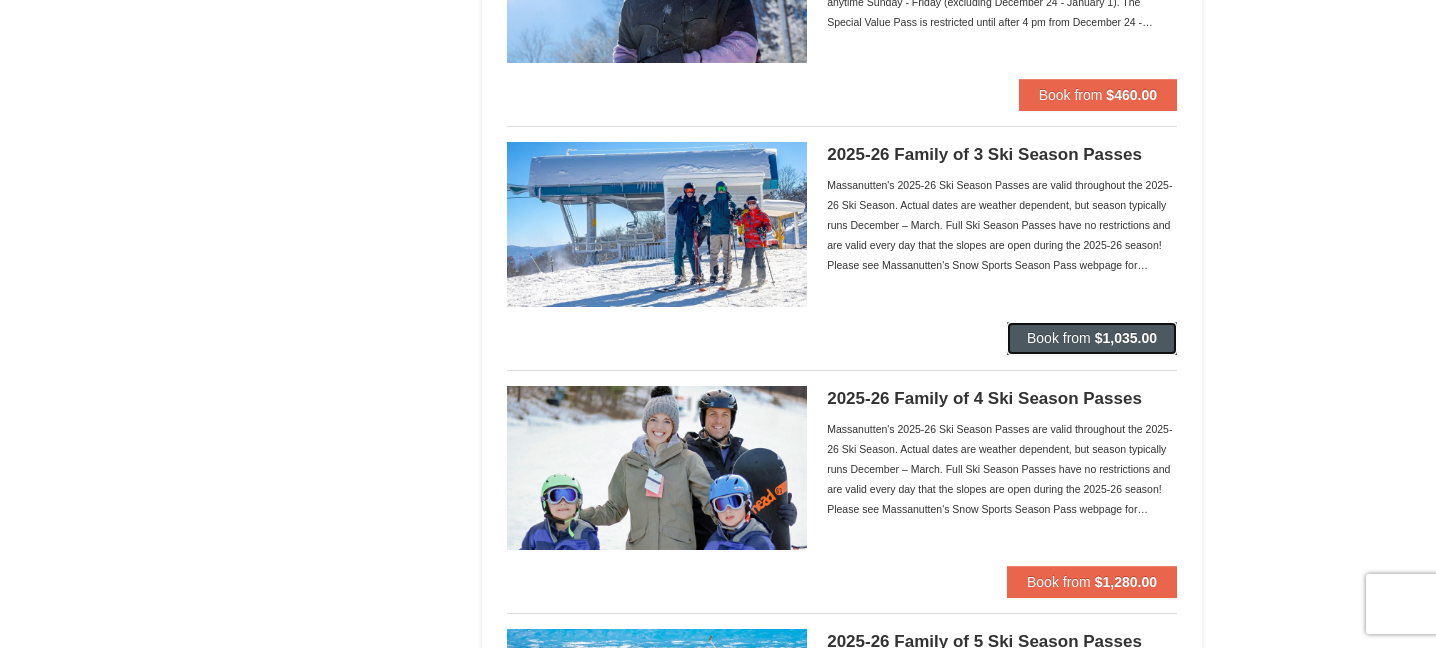 click on "Book from" at bounding box center (1059, 338) 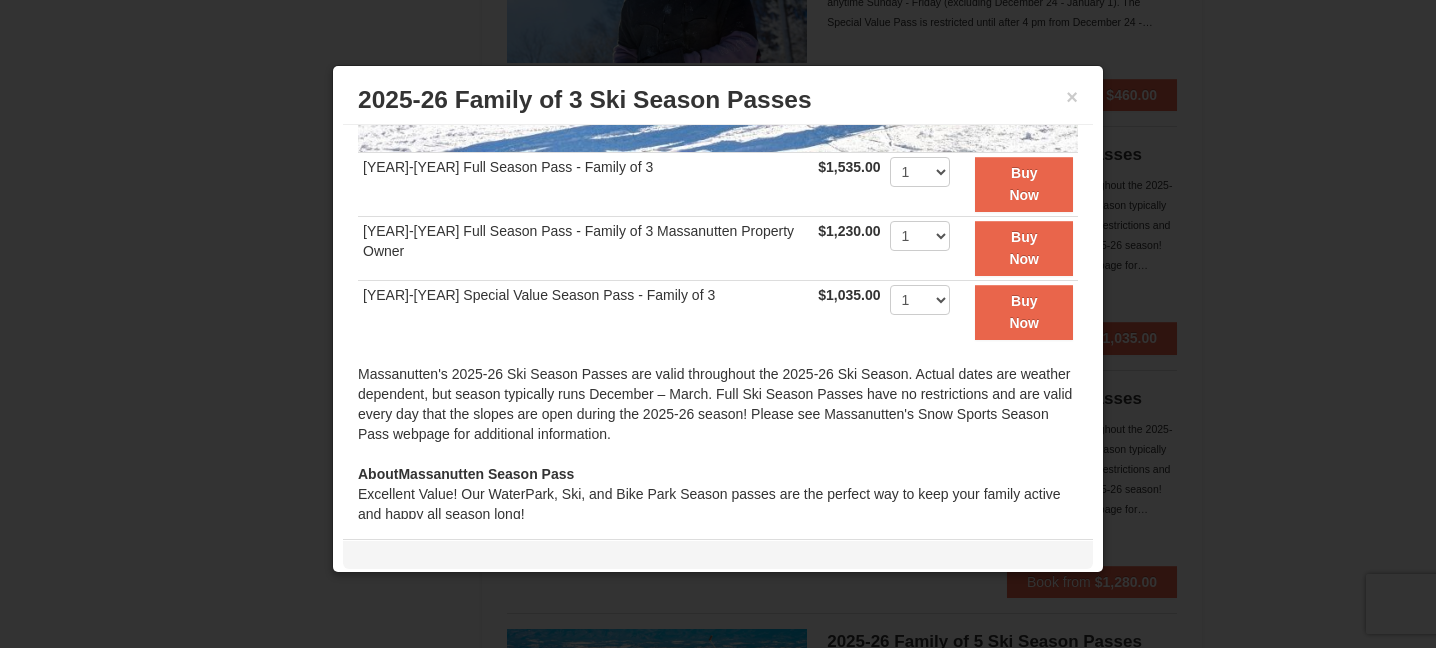 scroll, scrollTop: 379, scrollLeft: 0, axis: vertical 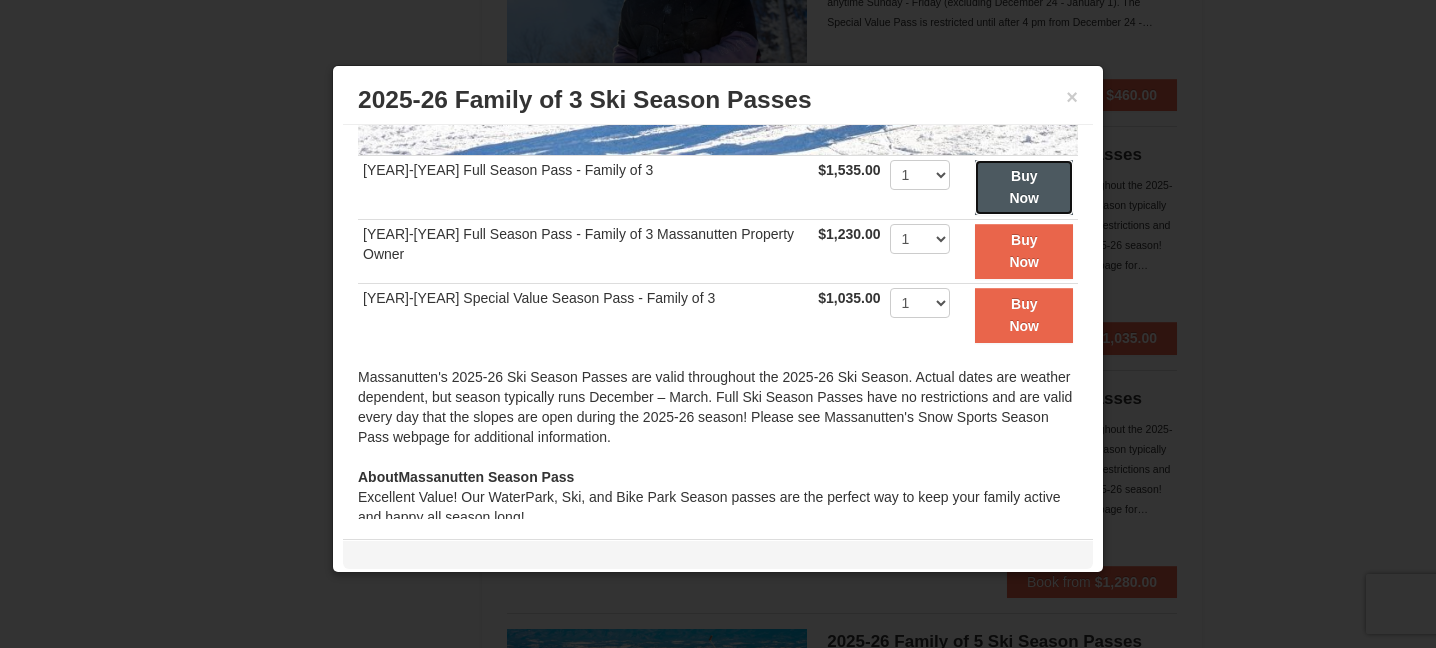 click on "Buy Now" at bounding box center [1024, 187] 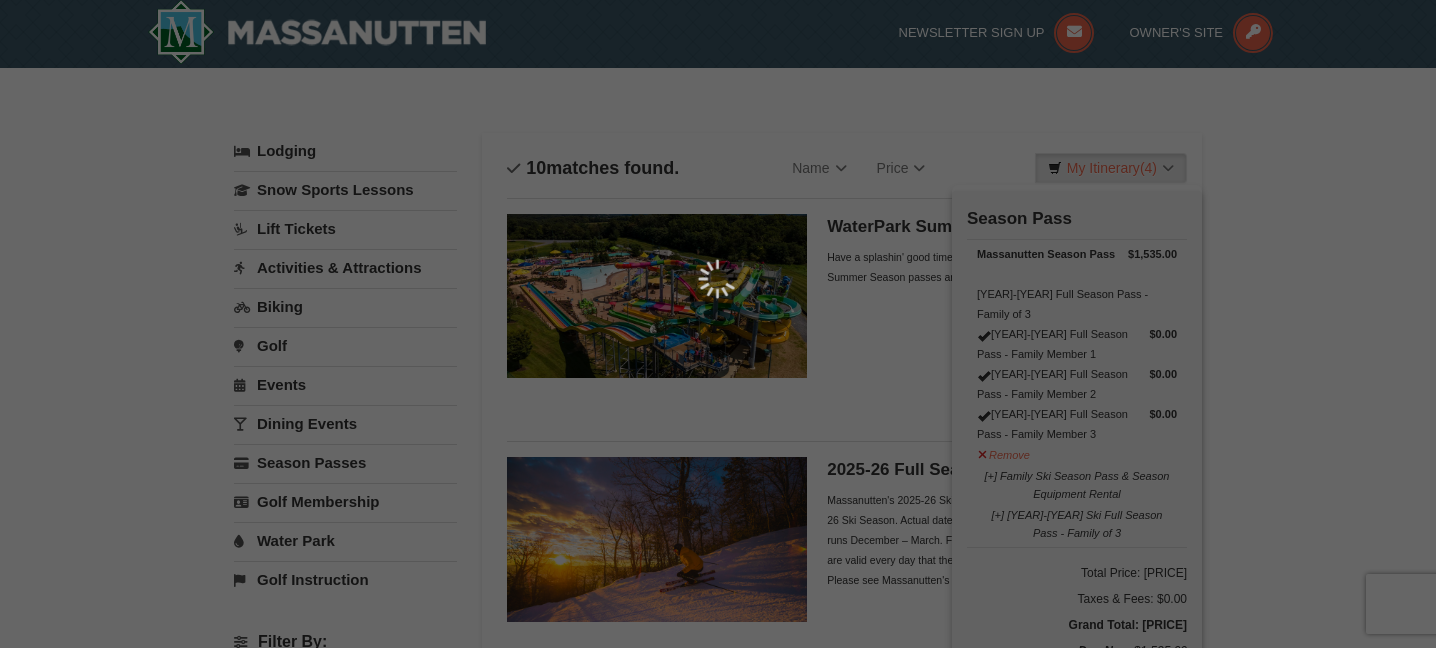 scroll, scrollTop: 6, scrollLeft: 0, axis: vertical 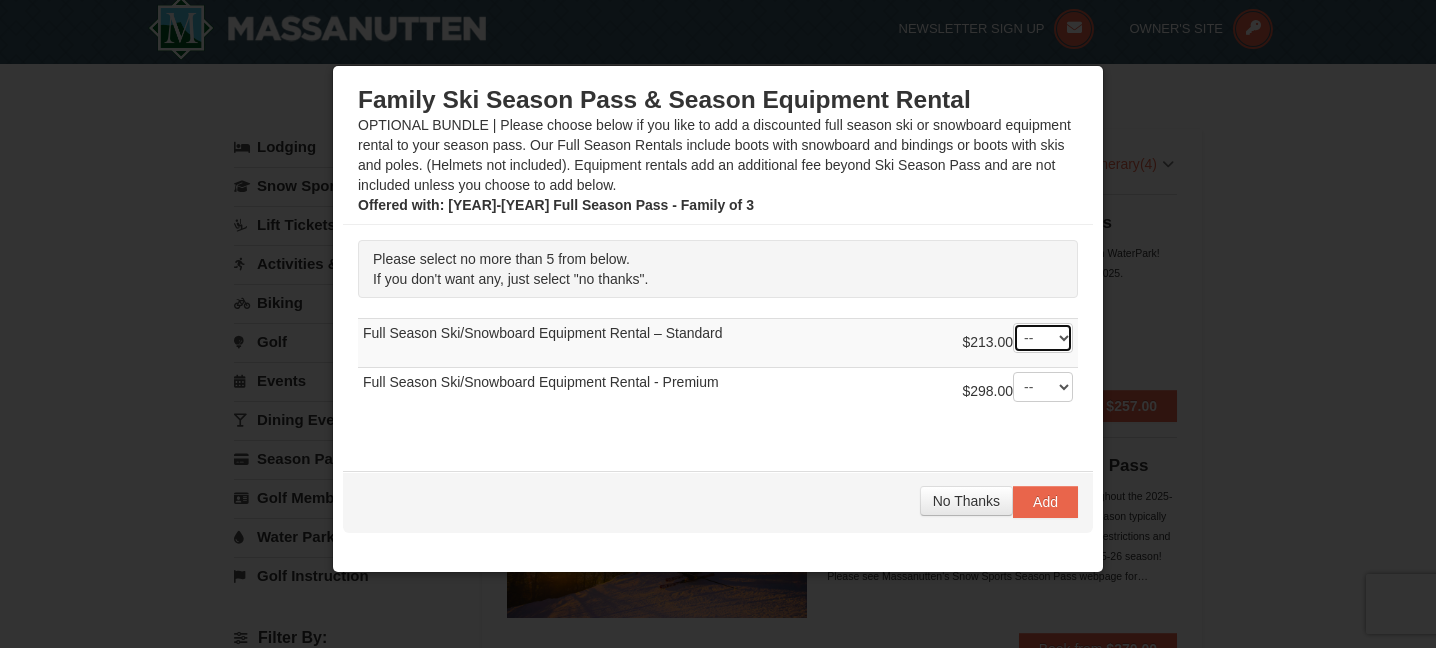 click on "--
01
02
03
04
05" at bounding box center [1043, 338] 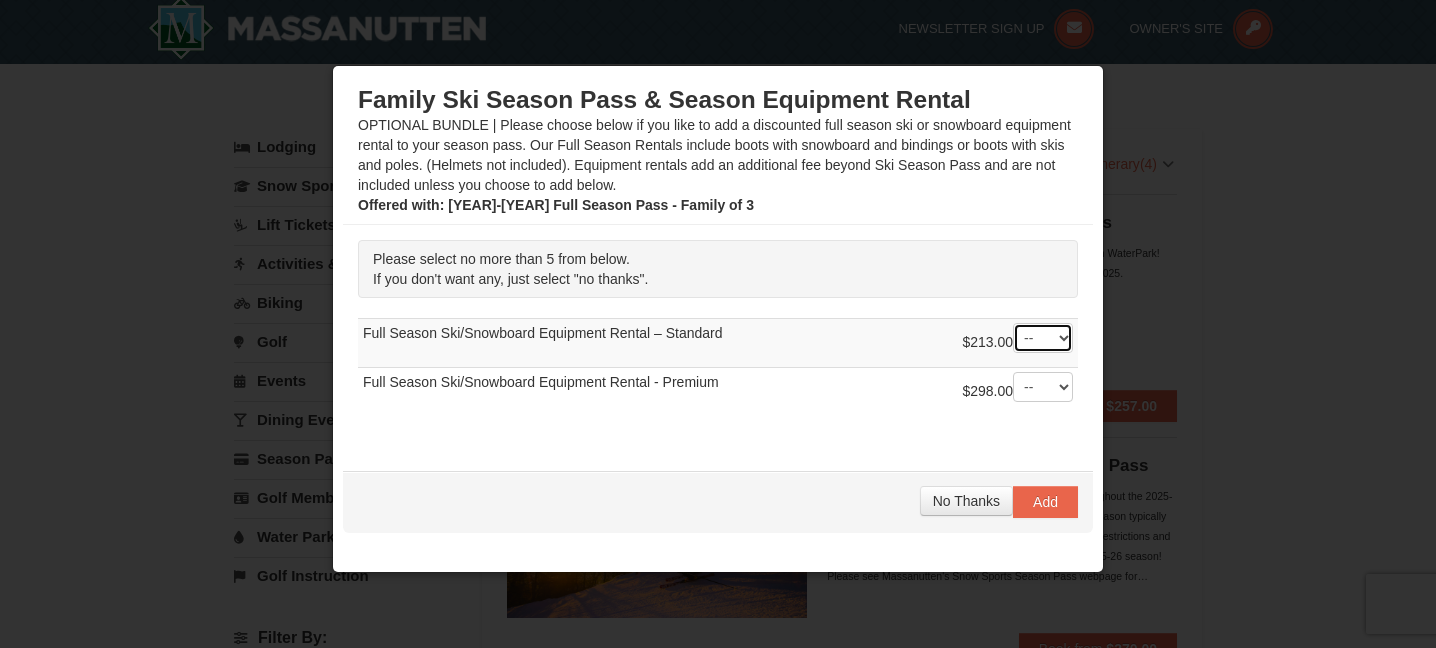 select on "3" 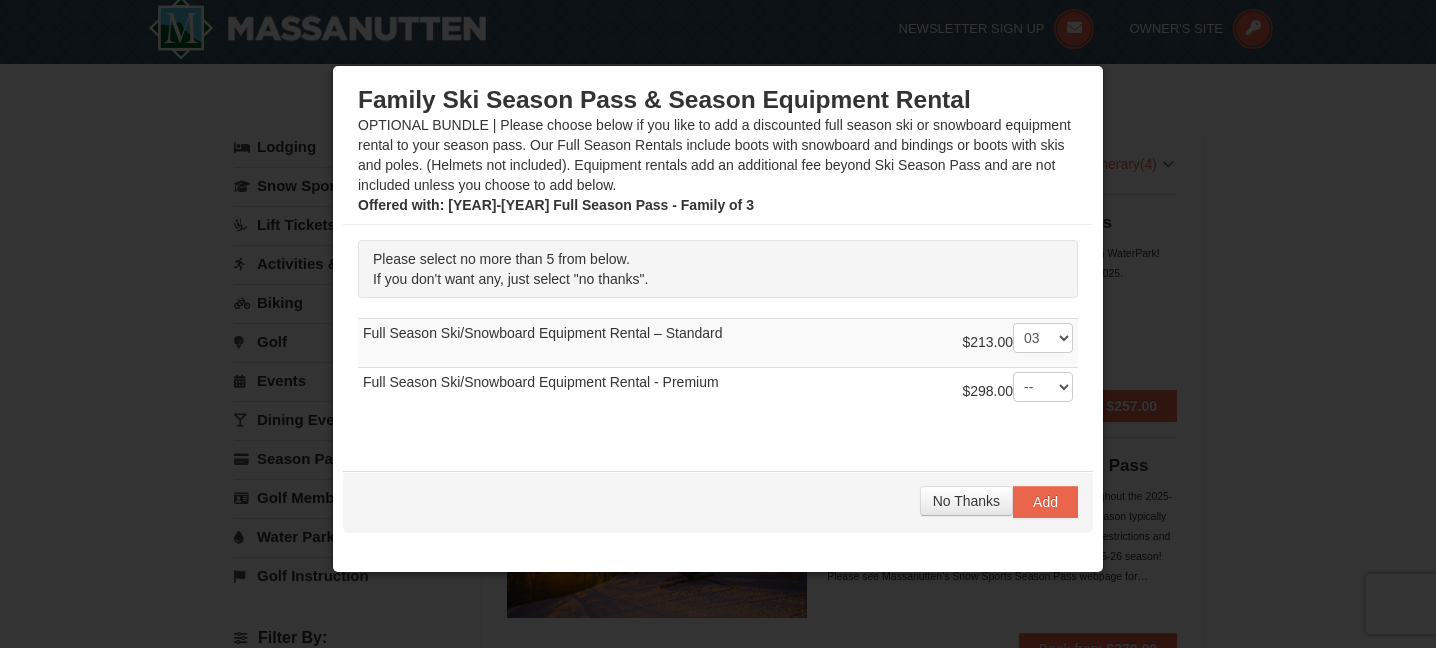 click on "Please select no more than 5 from below.
If you don't want any, just select "no thanks".
--
-- -- --" at bounding box center [718, 338] 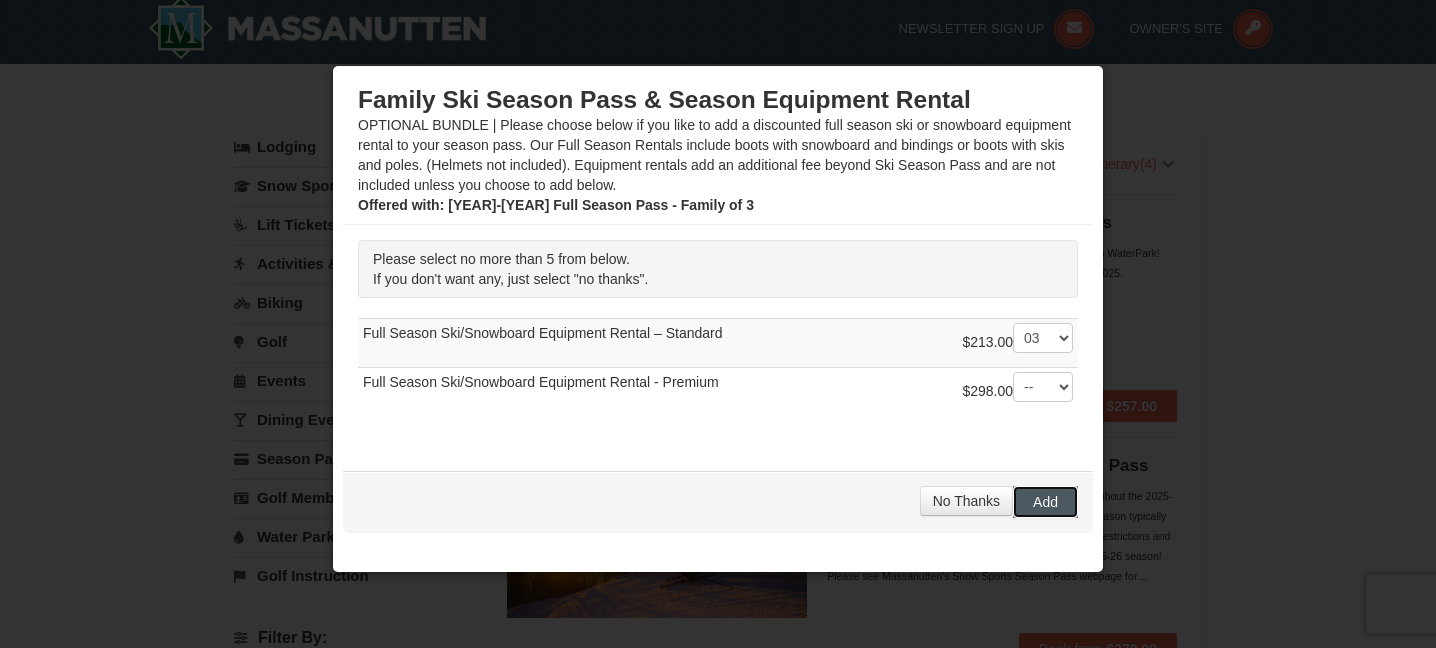 click on "Add" at bounding box center (1045, 502) 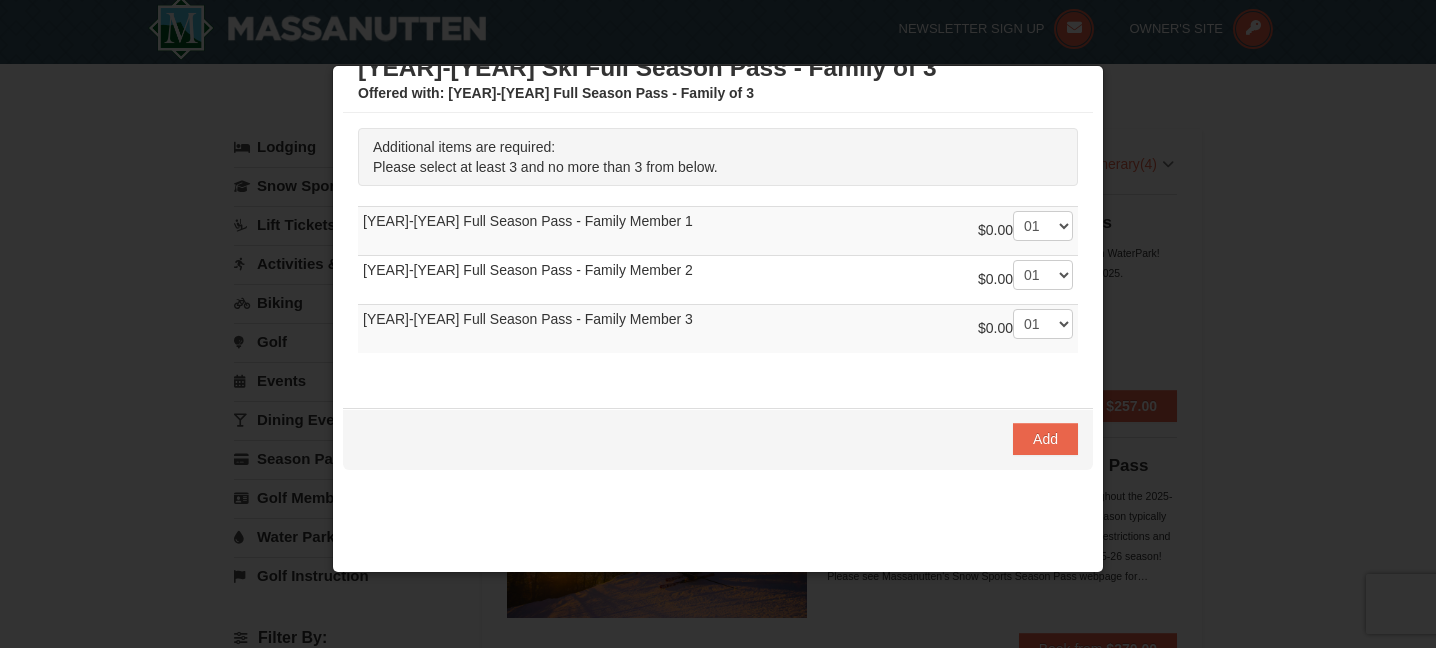 scroll, scrollTop: 0, scrollLeft: 0, axis: both 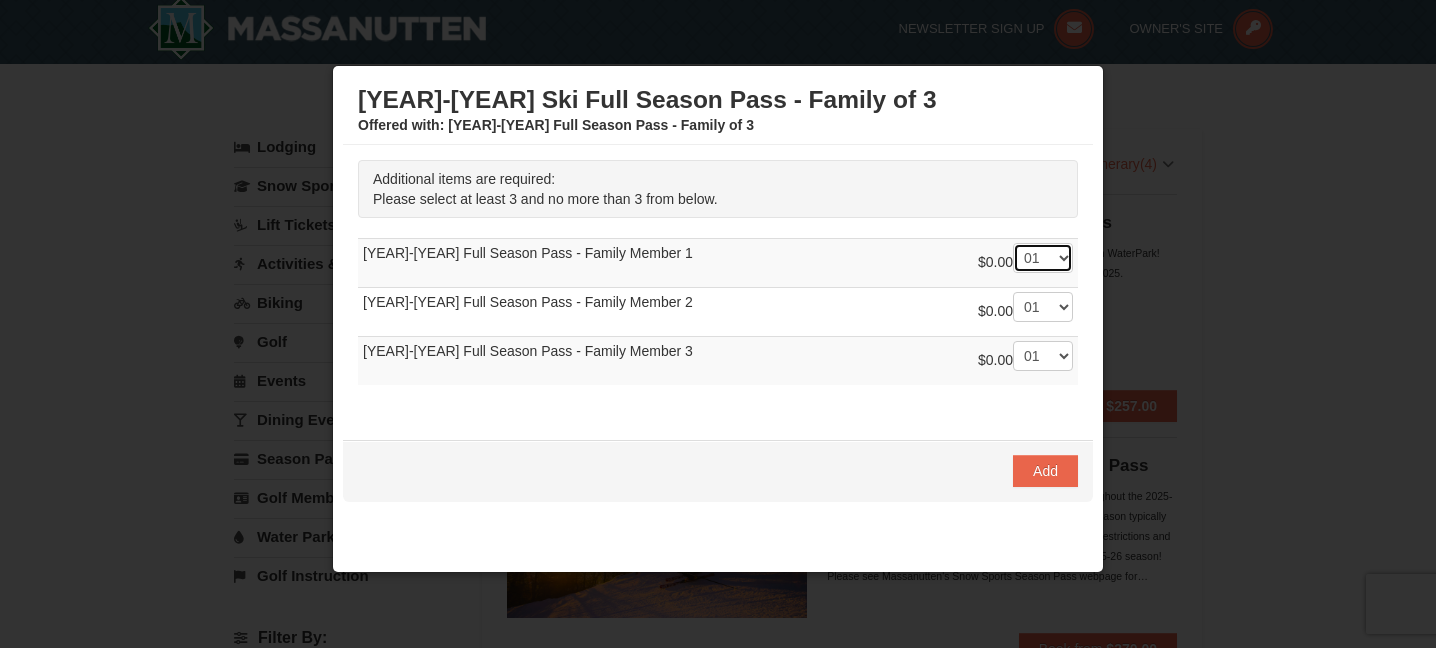 click on "--
01
02
03" at bounding box center (1043, 258) 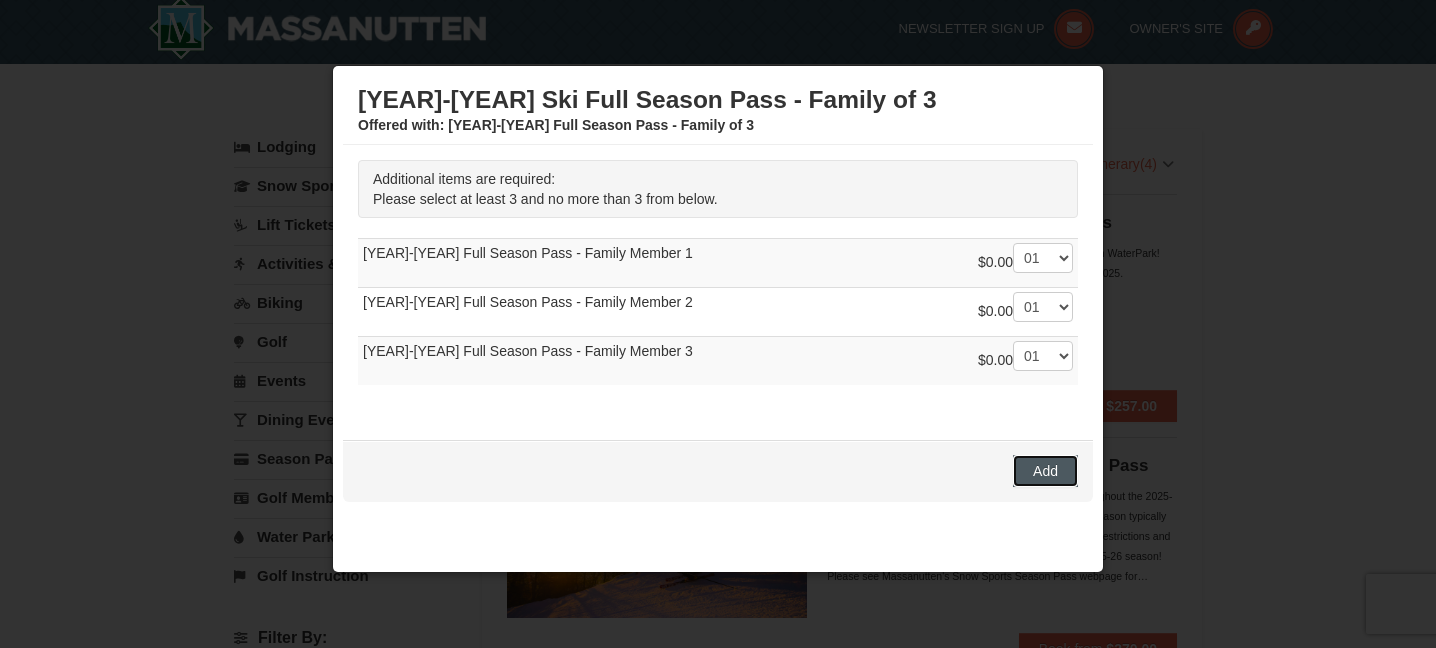 click on "Add" at bounding box center [1045, 471] 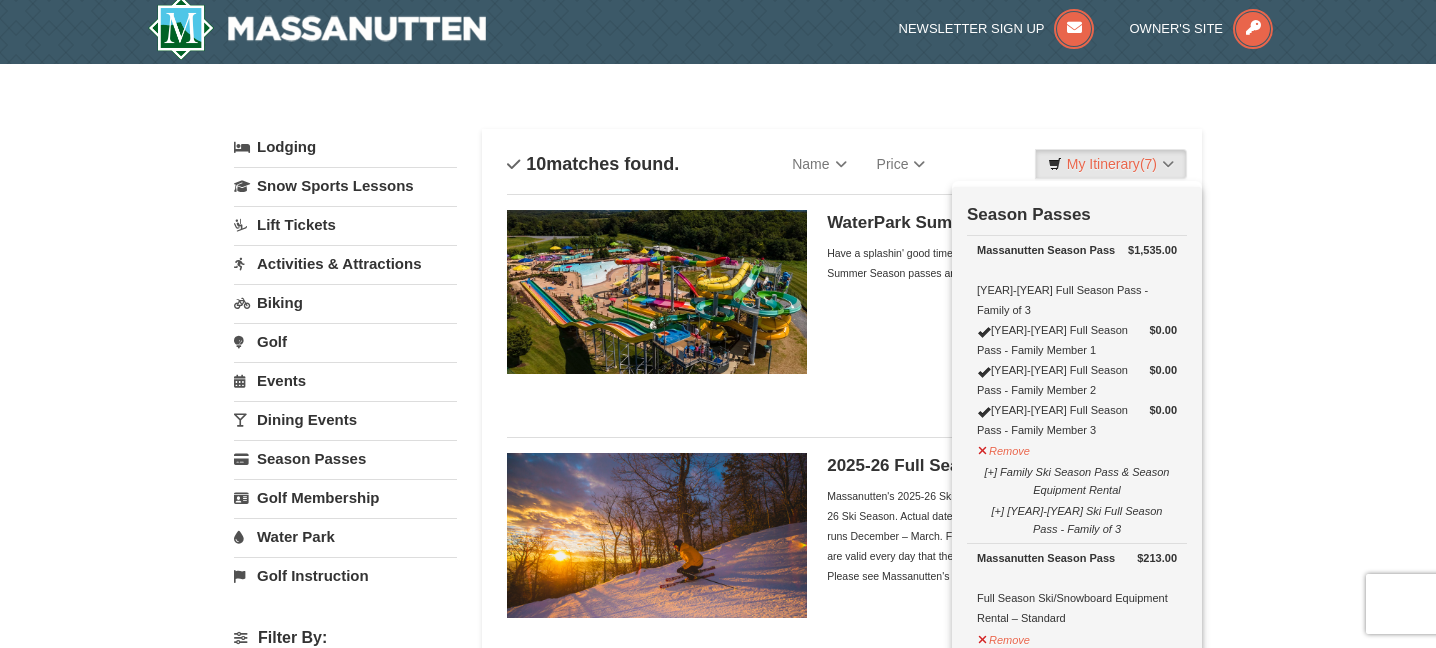 click on "×
Categories
Filter
My Itinerary (7)
Check Out Now
Season Passes
$1,535.00
Massanutten Season Pass
2025-26 Full Season Pass - Family of 3
$0.00 $0.00 $0.00" at bounding box center [718, 1373] 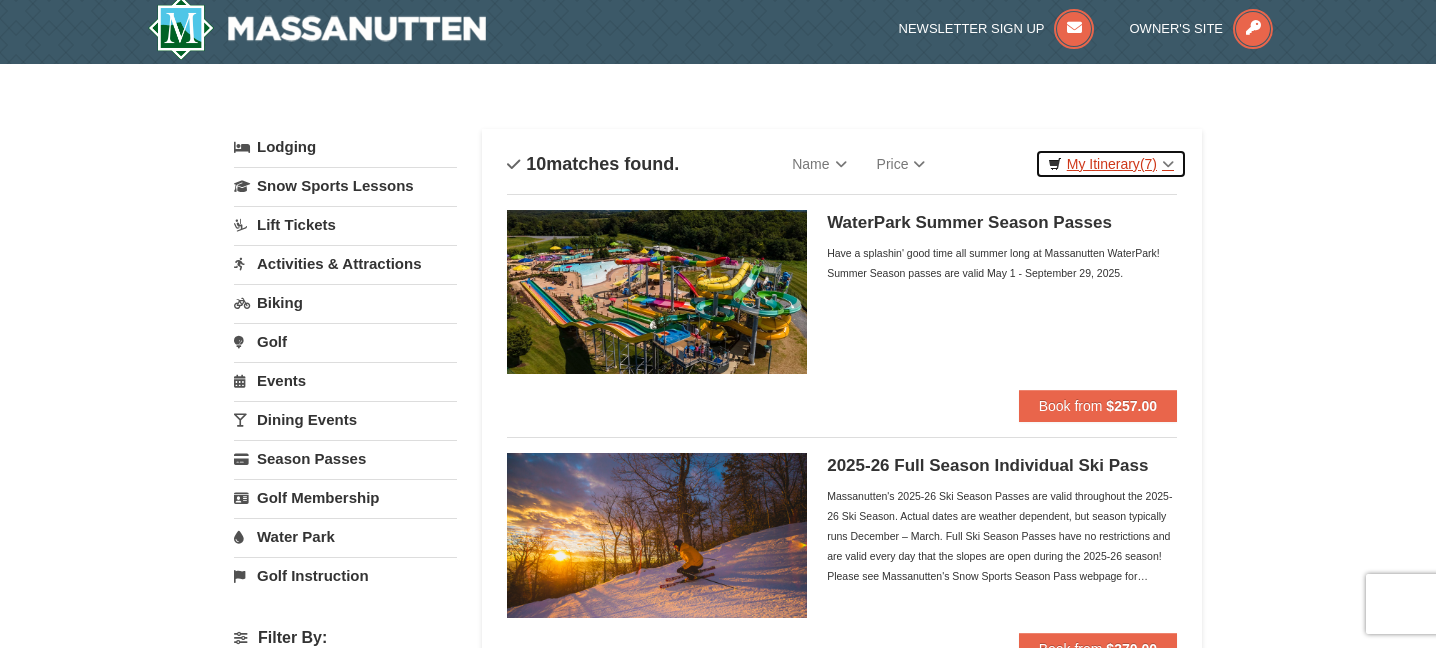 click on "My Itinerary (7)" at bounding box center [1111, 164] 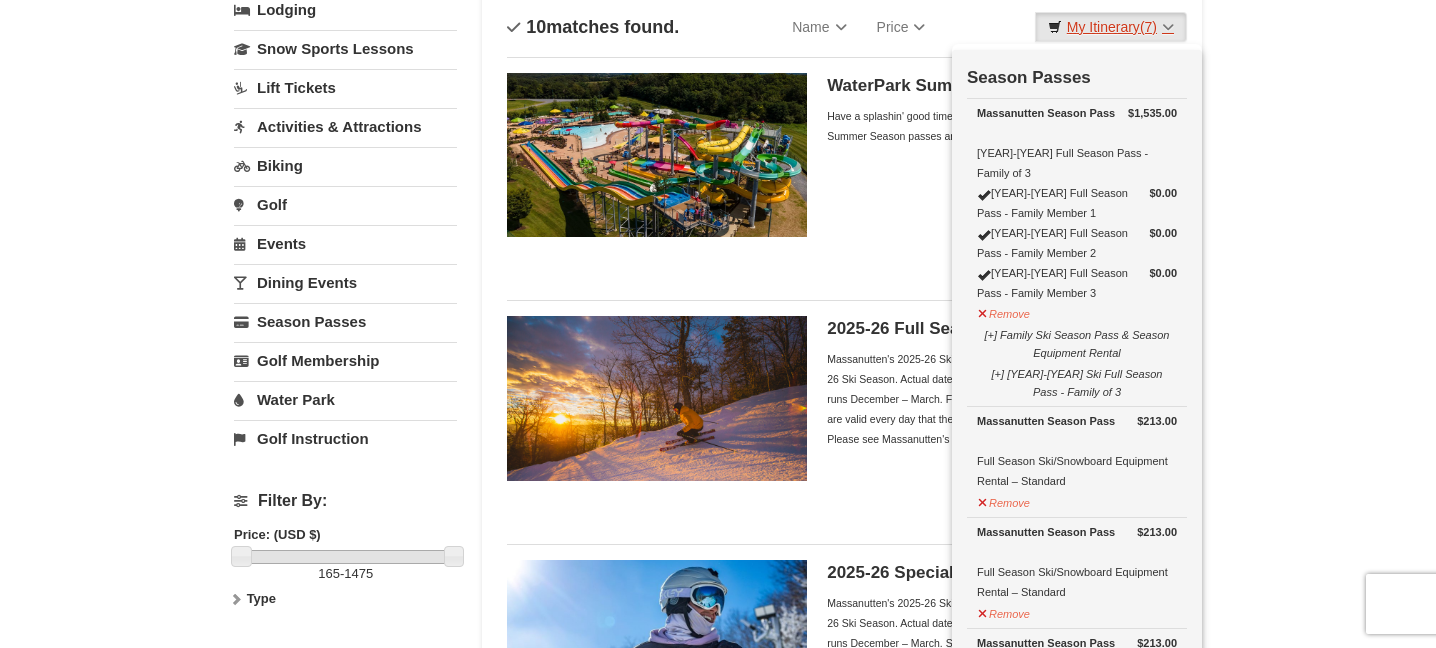 scroll, scrollTop: 139, scrollLeft: 0, axis: vertical 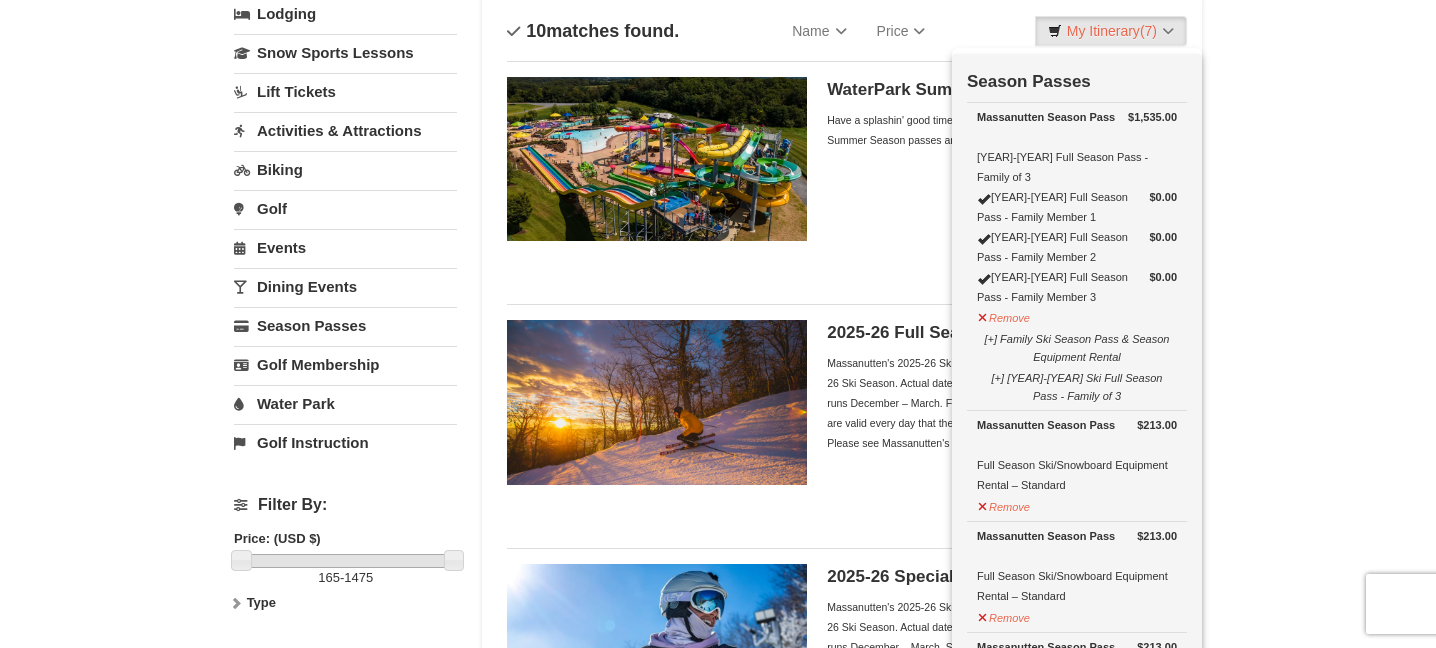 click on "×
Categories
Filter
My Itinerary (7)
Check Out Now
Season Passes
$1,535.00
Massanutten Season Pass
2025-26 Full Season Pass - Family of 3
$0.00 $0.00 $0.00" at bounding box center [718, 1240] 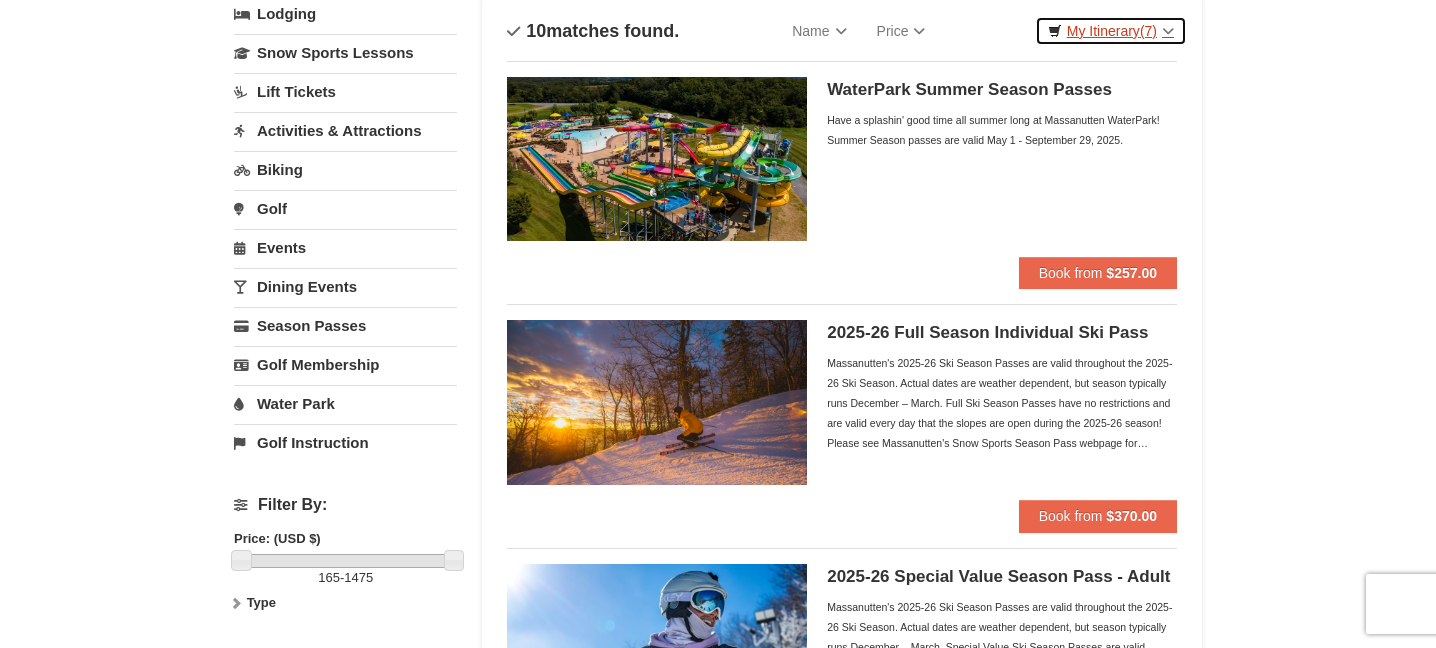 click on "My Itinerary (7)" at bounding box center [1111, 31] 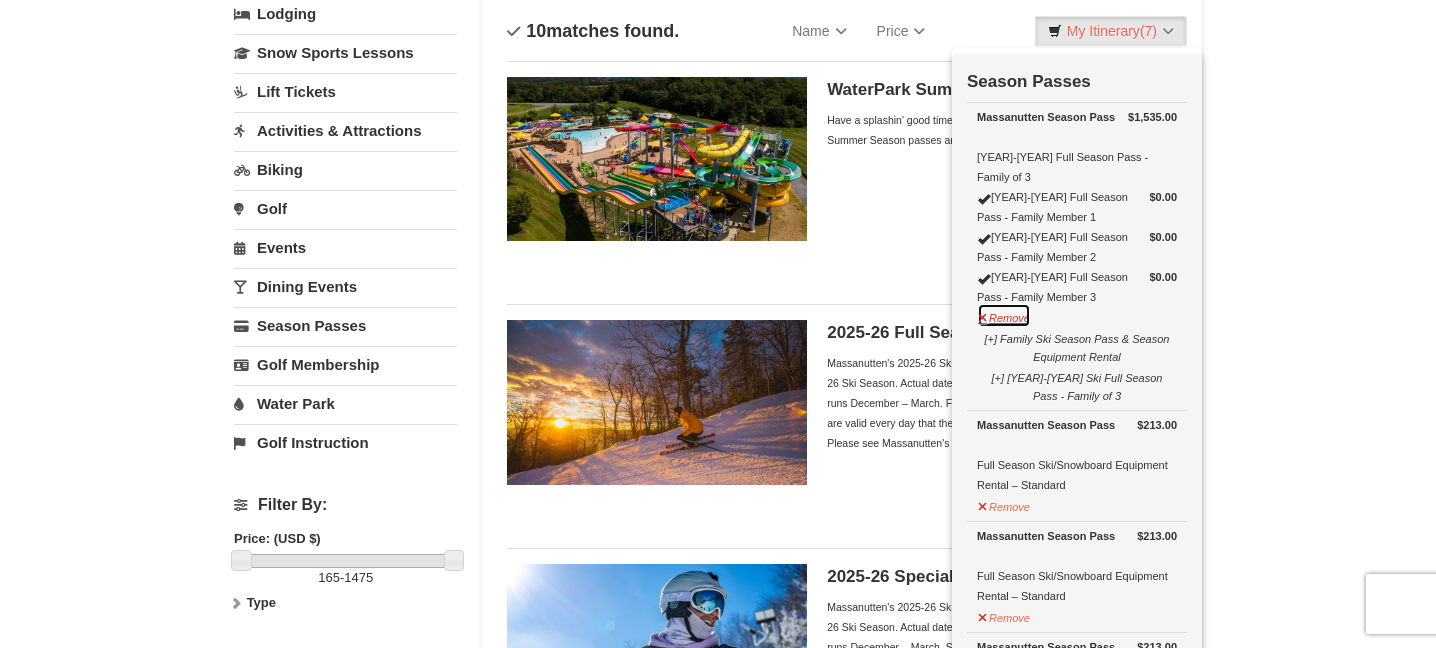 click on "Remove" at bounding box center [1004, 315] 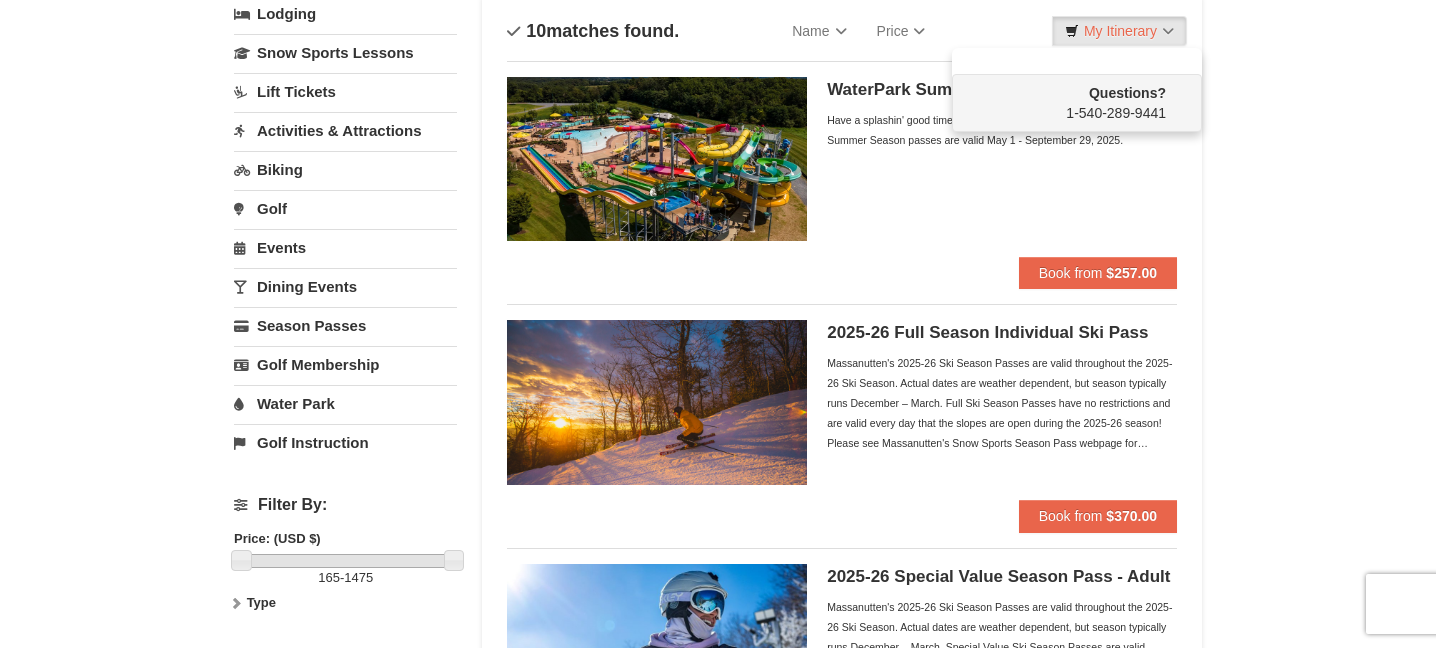 click on "×
Categories
Filter
My Itinerary
Questions?  1-540-289-9441
Lodging
Arrival Please format dates MM/DD/YYYY Please format dates MM/DD/YYYY
08/04/2025
Departure Please format dates MM/DD/YYYY Please format dates MM/DD/YYYY
08/04/2025
Adults 2 0 May" at bounding box center [718, 1240] 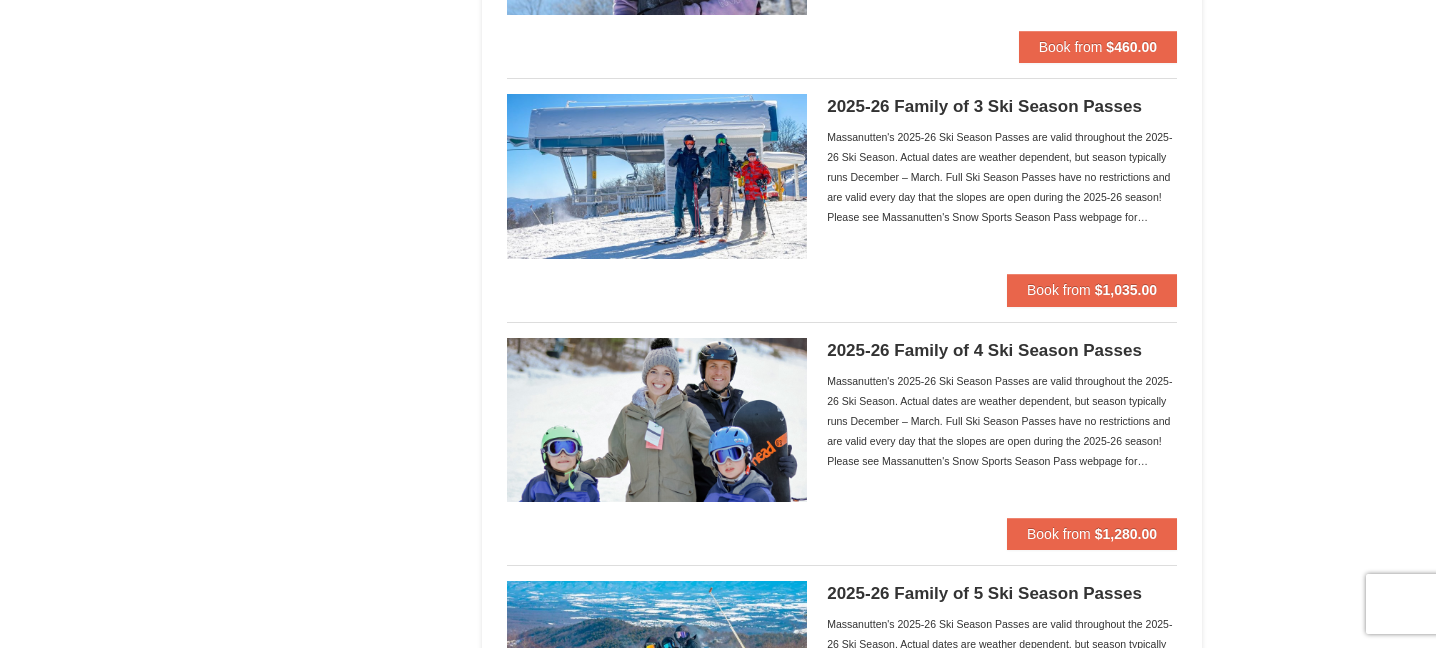 scroll, scrollTop: 850, scrollLeft: 0, axis: vertical 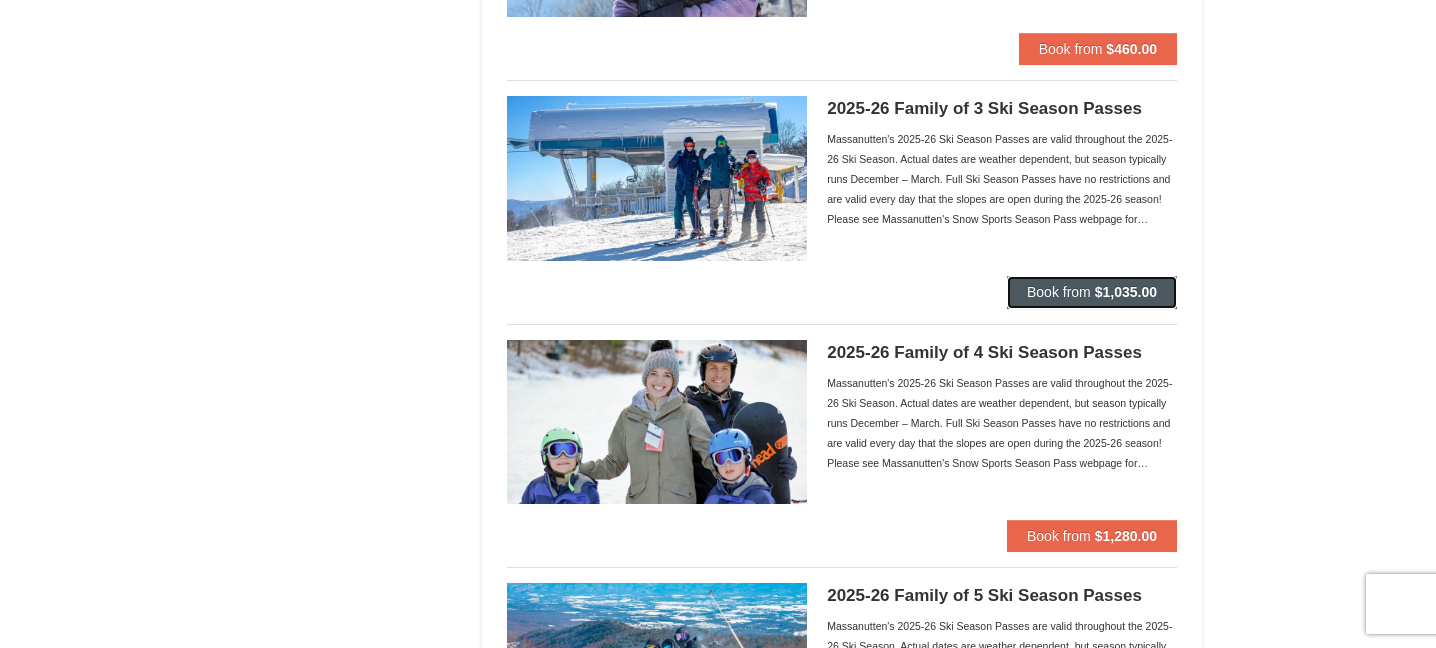 click on "$1,035.00" at bounding box center [1126, 292] 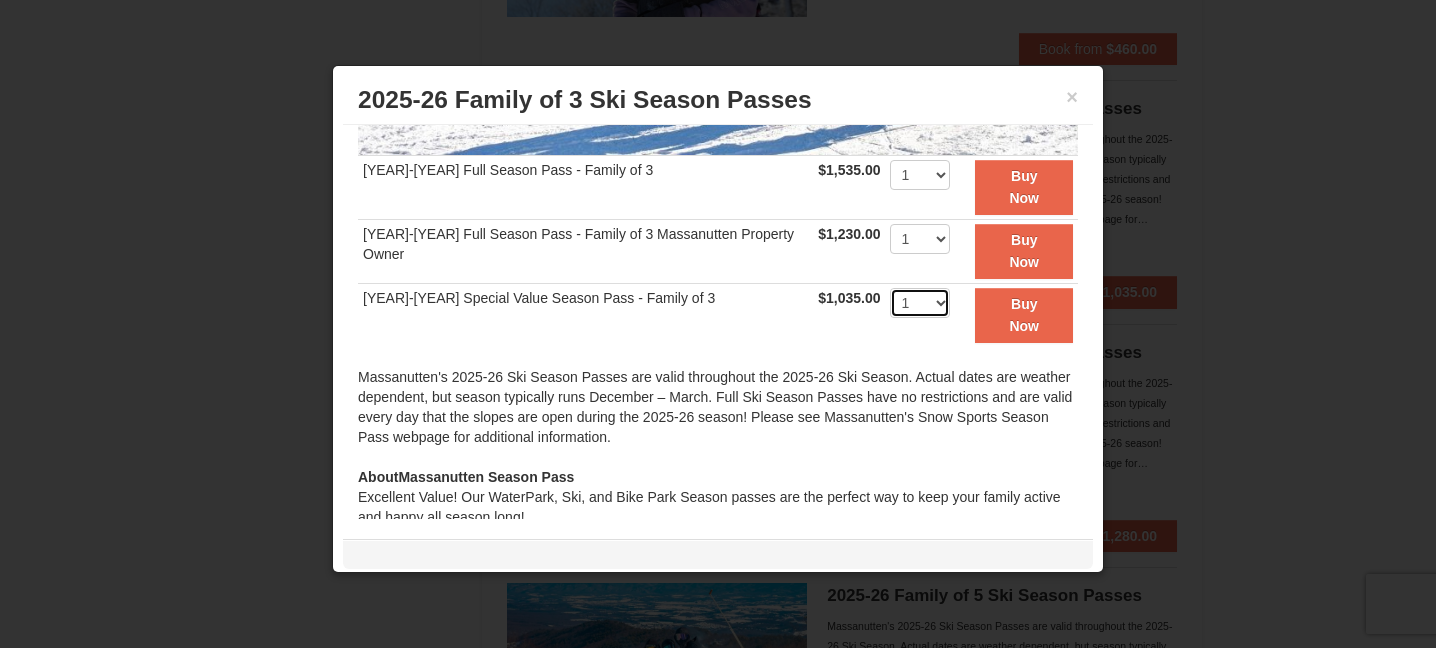 click on "1
2
3
4
5
6
7
8
9
10
11
12
13
14
15
16
17
18
19
20" at bounding box center (920, 303) 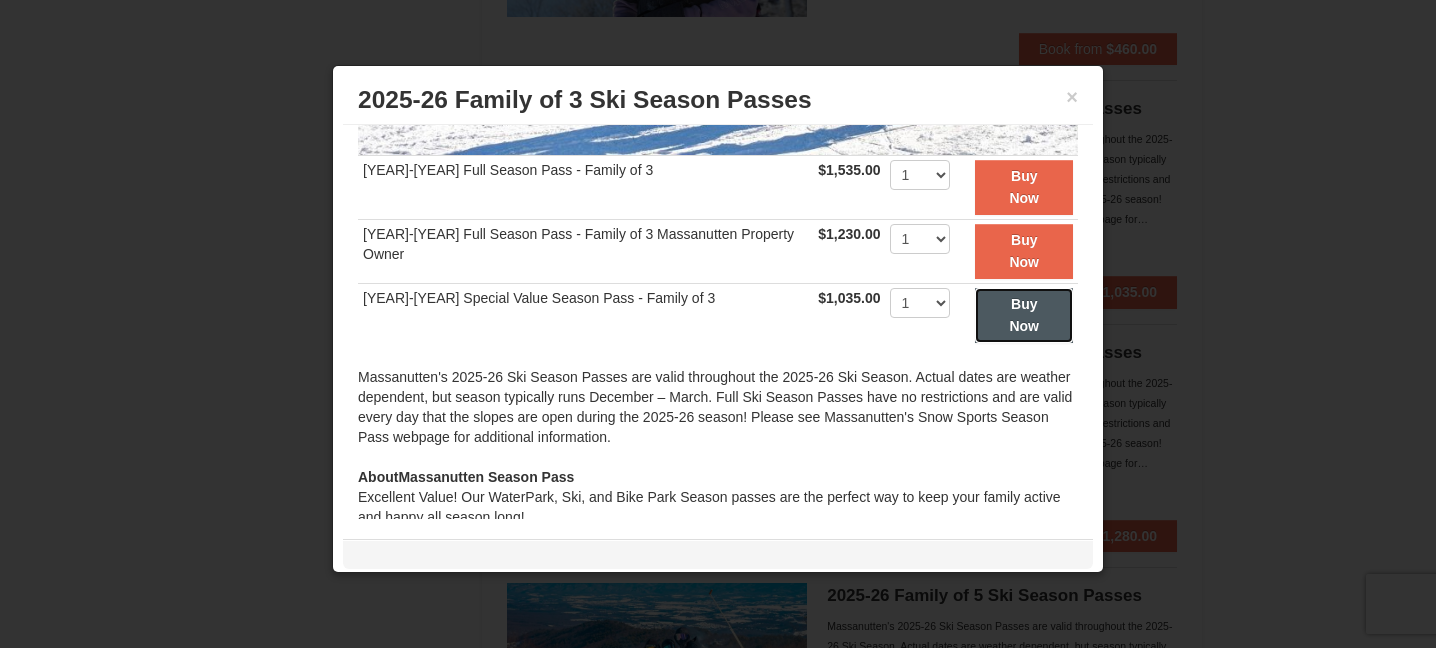 click on "Buy Now" at bounding box center (1024, 315) 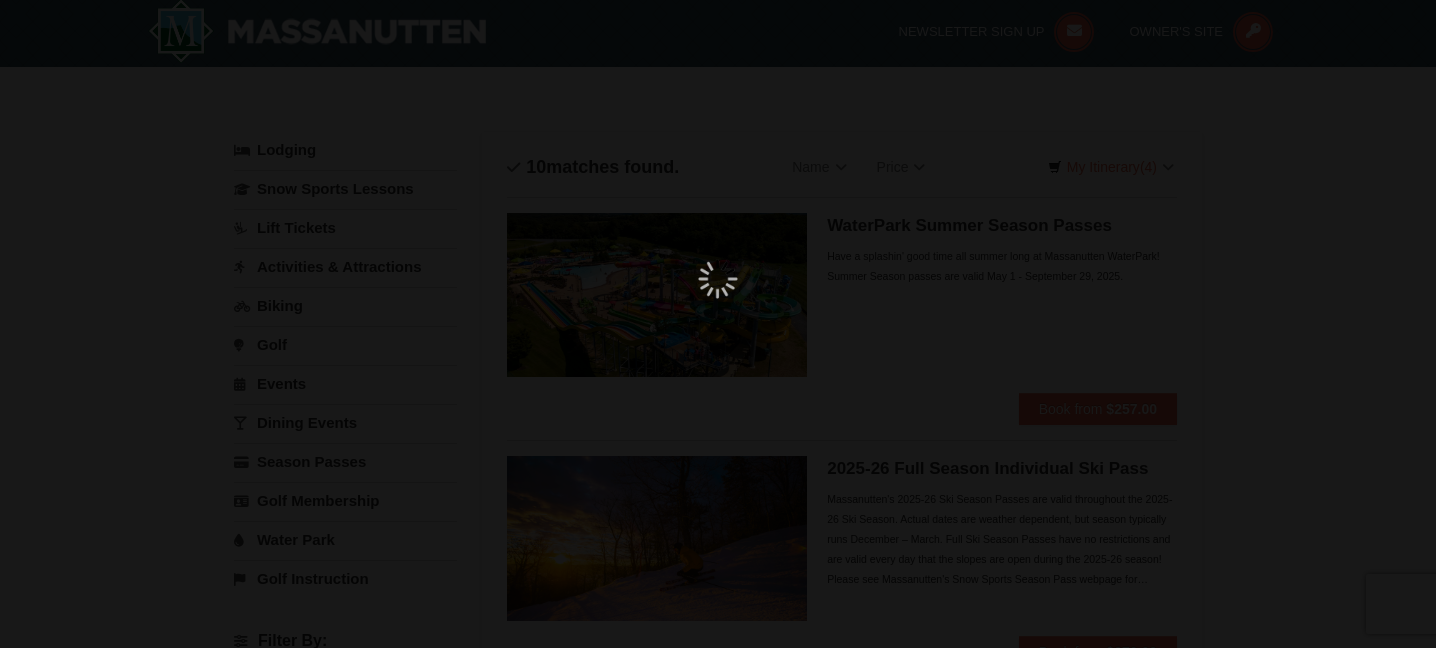 scroll, scrollTop: 6, scrollLeft: 0, axis: vertical 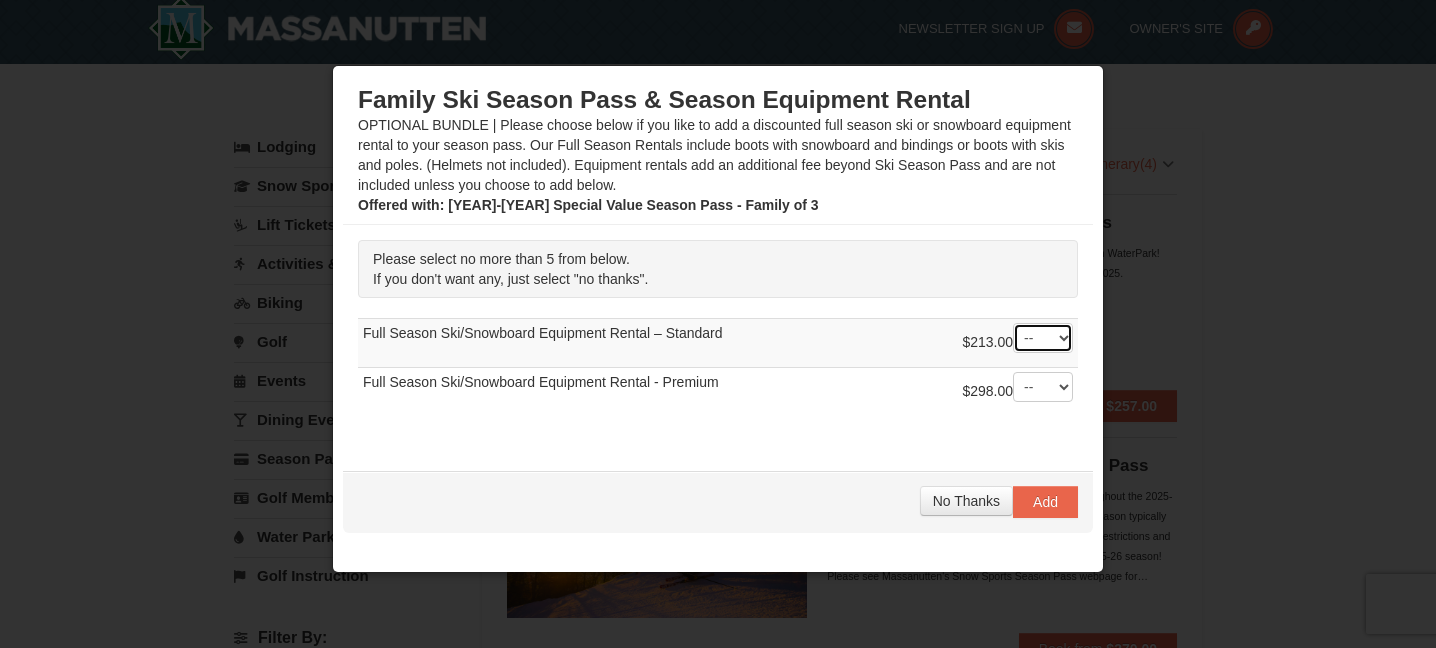 click on "--
01
02
03
04
05" at bounding box center (1043, 338) 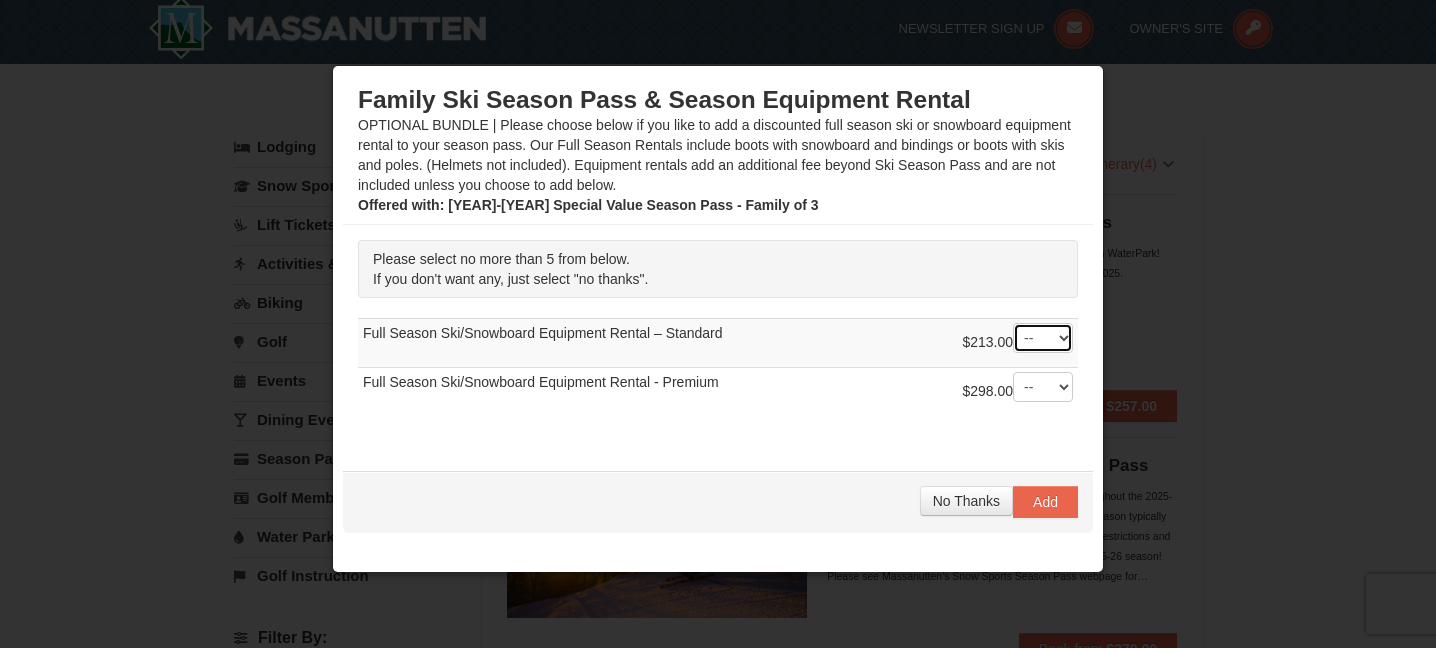 select on "3" 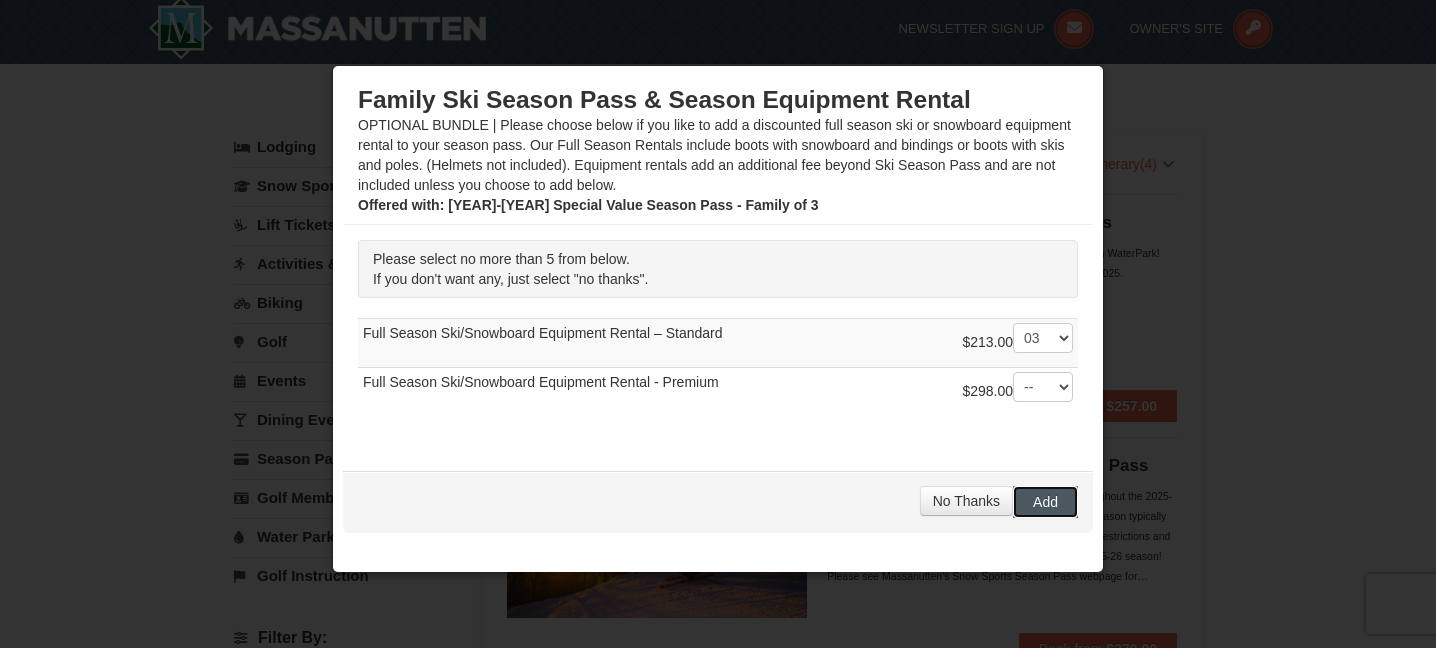 click on "Add" at bounding box center [1045, 502] 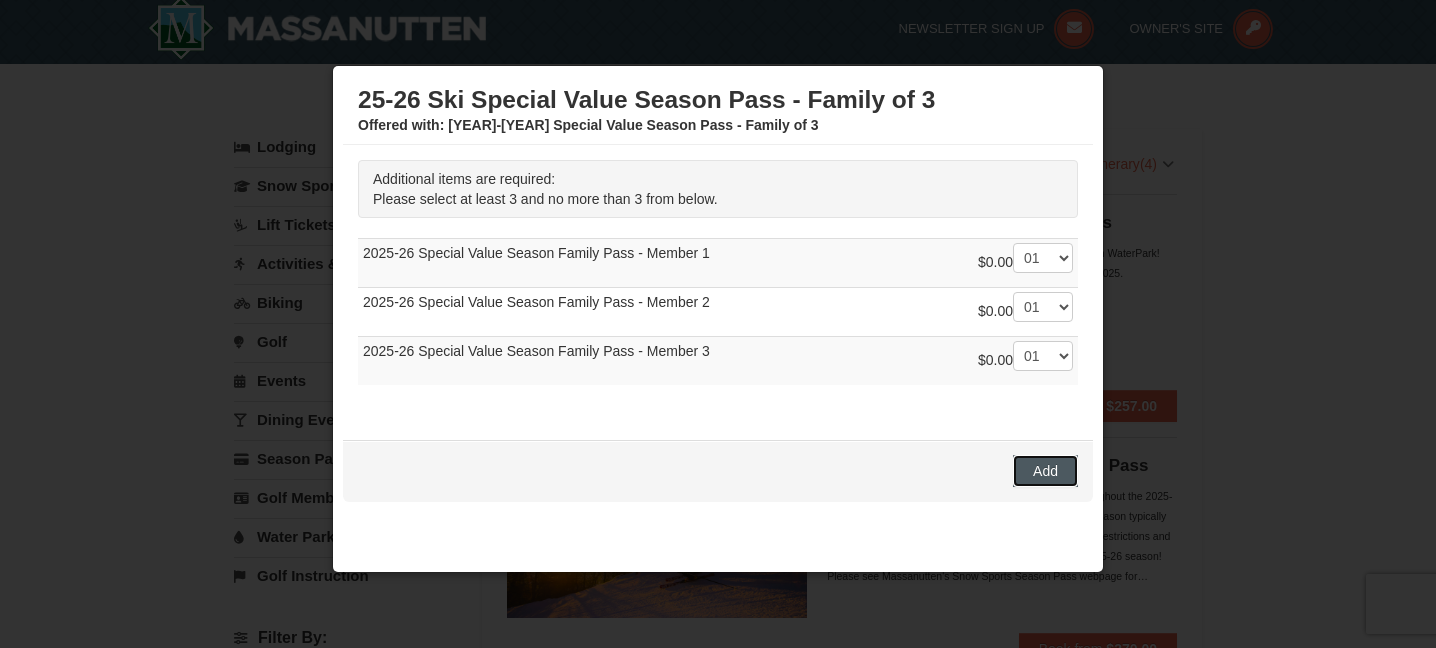 click on "Add" at bounding box center (1045, 471) 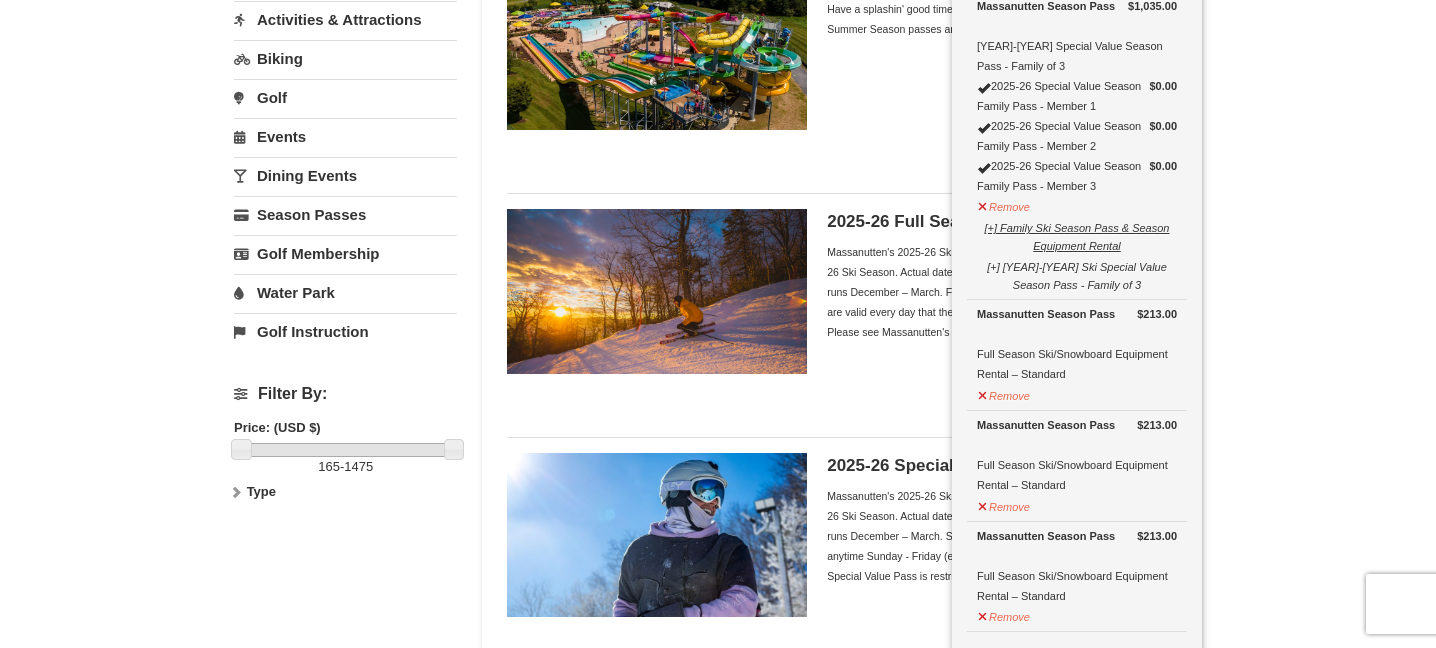 scroll, scrollTop: 265, scrollLeft: 0, axis: vertical 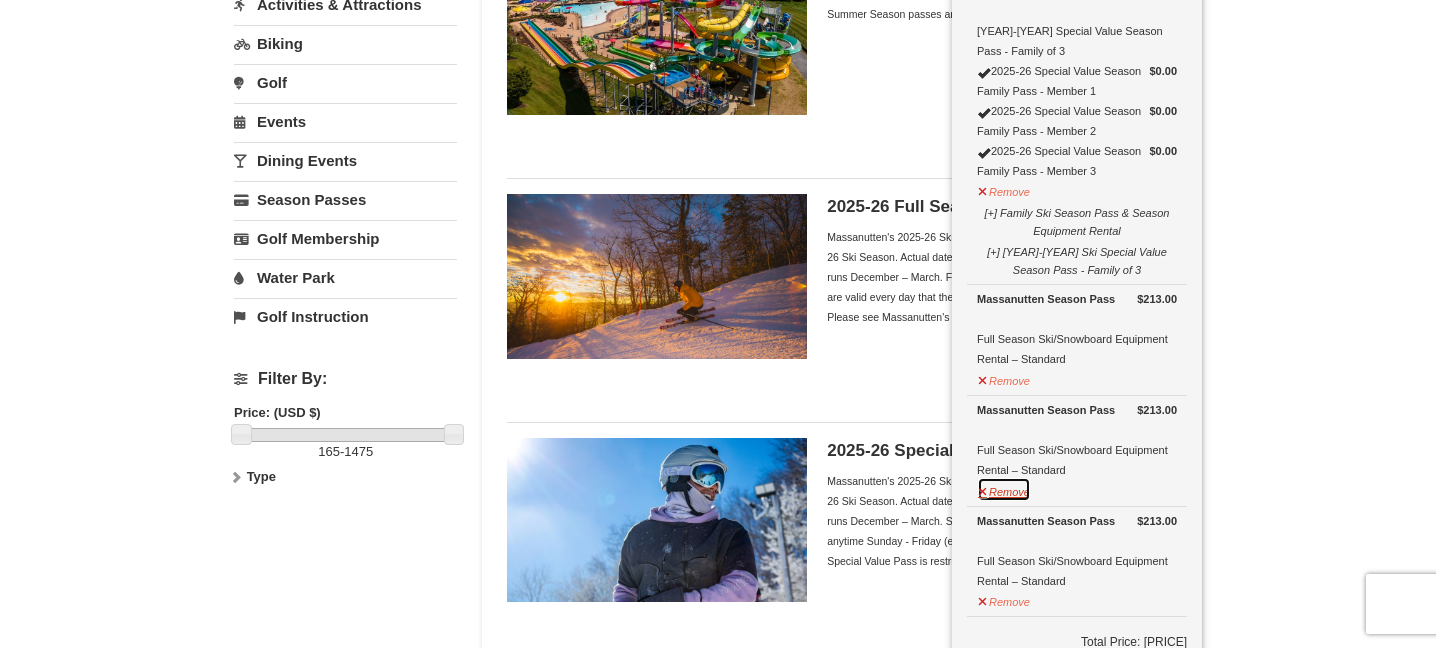 click on "Remove" at bounding box center (1004, 489) 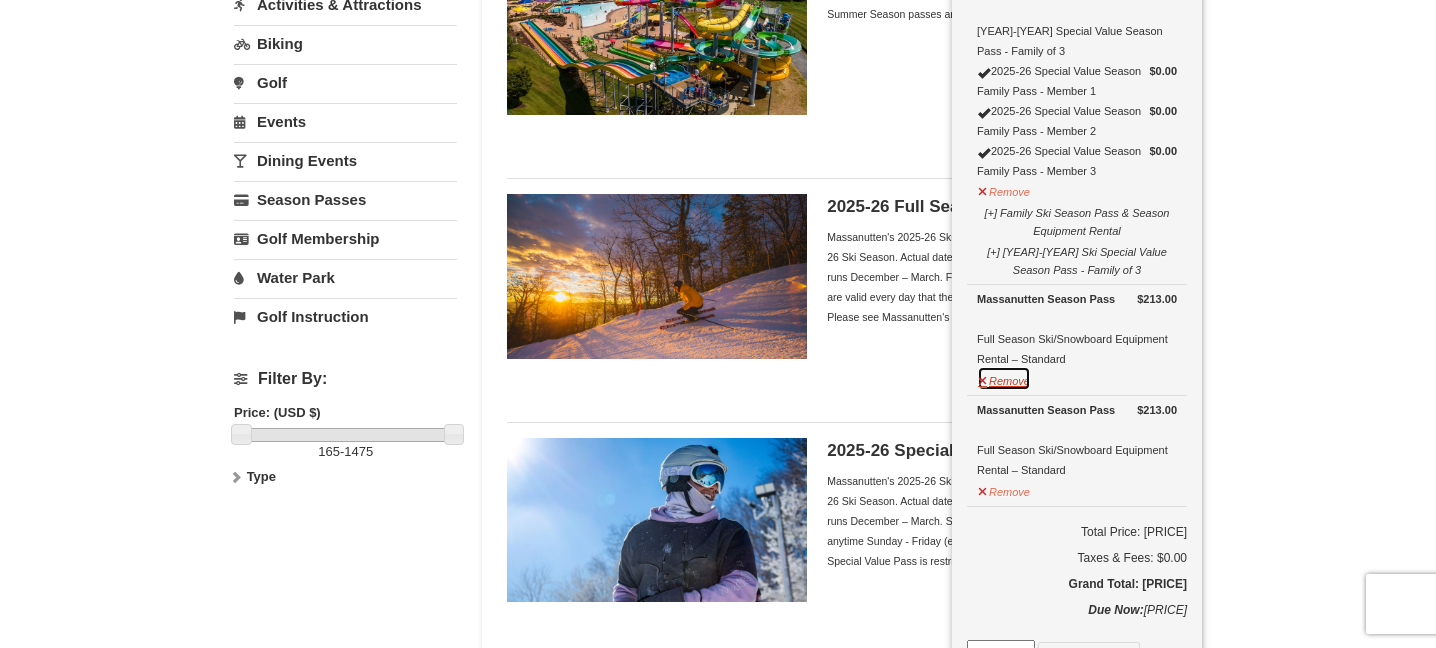 click on "Remove" at bounding box center [1004, 378] 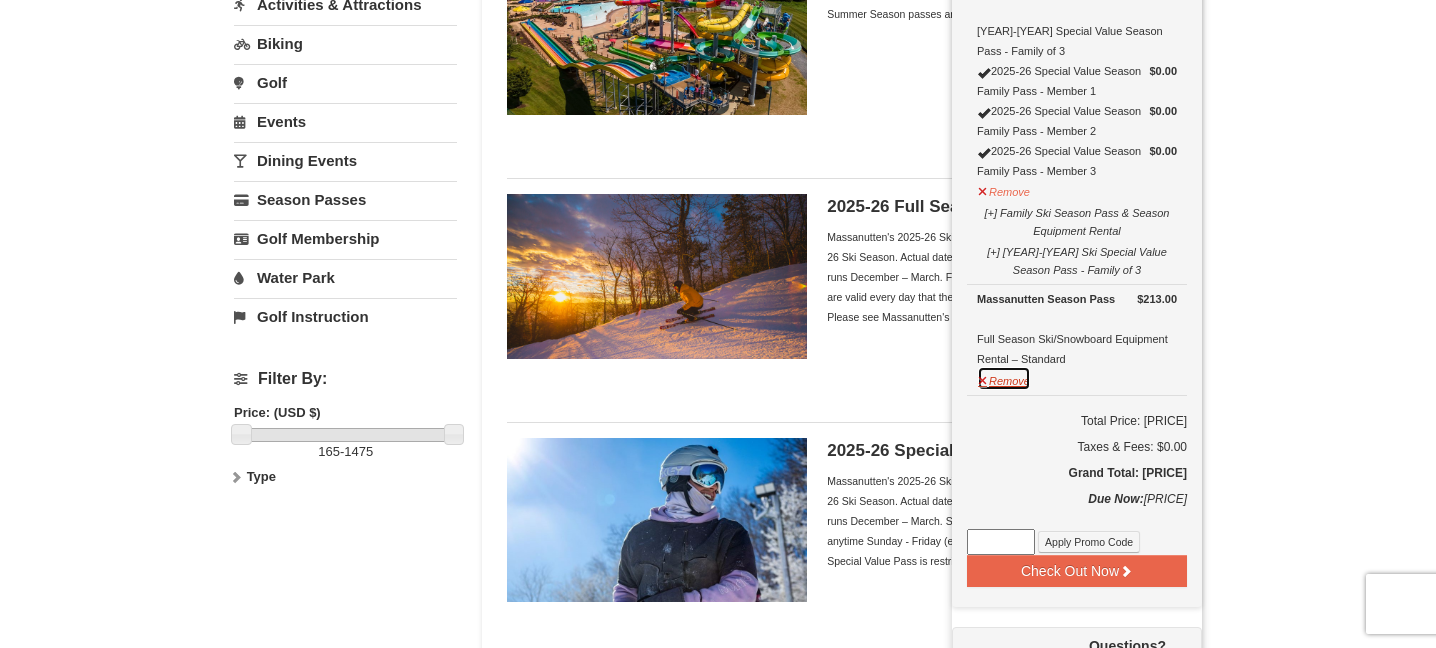 click on "Remove" at bounding box center [1004, 378] 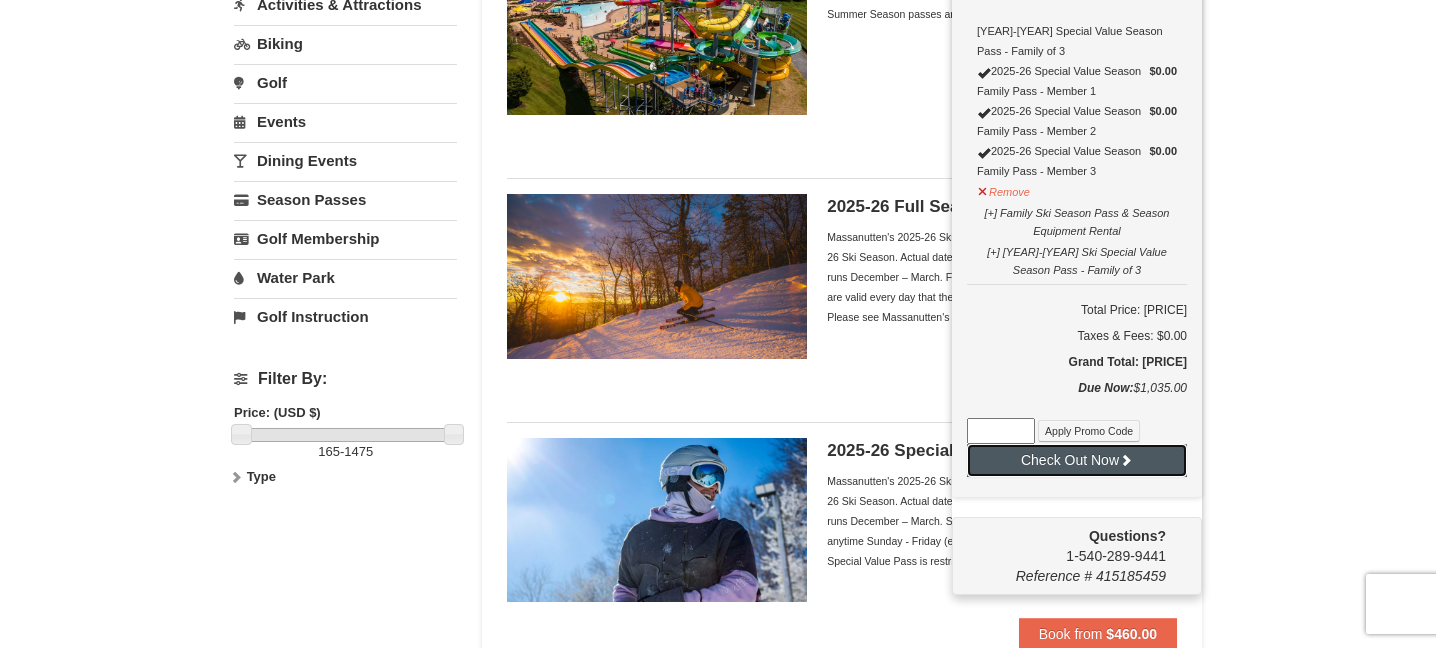 click on "Check Out Now" at bounding box center [1077, 460] 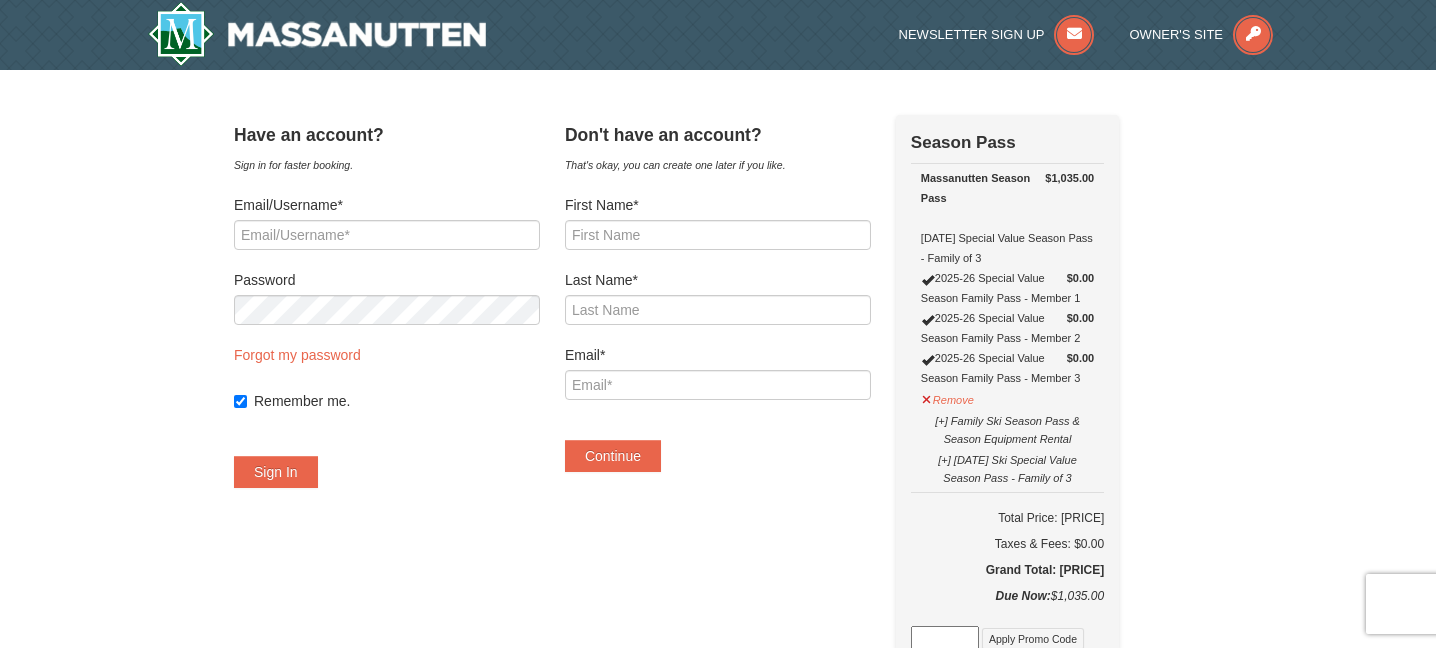 scroll, scrollTop: 0, scrollLeft: 0, axis: both 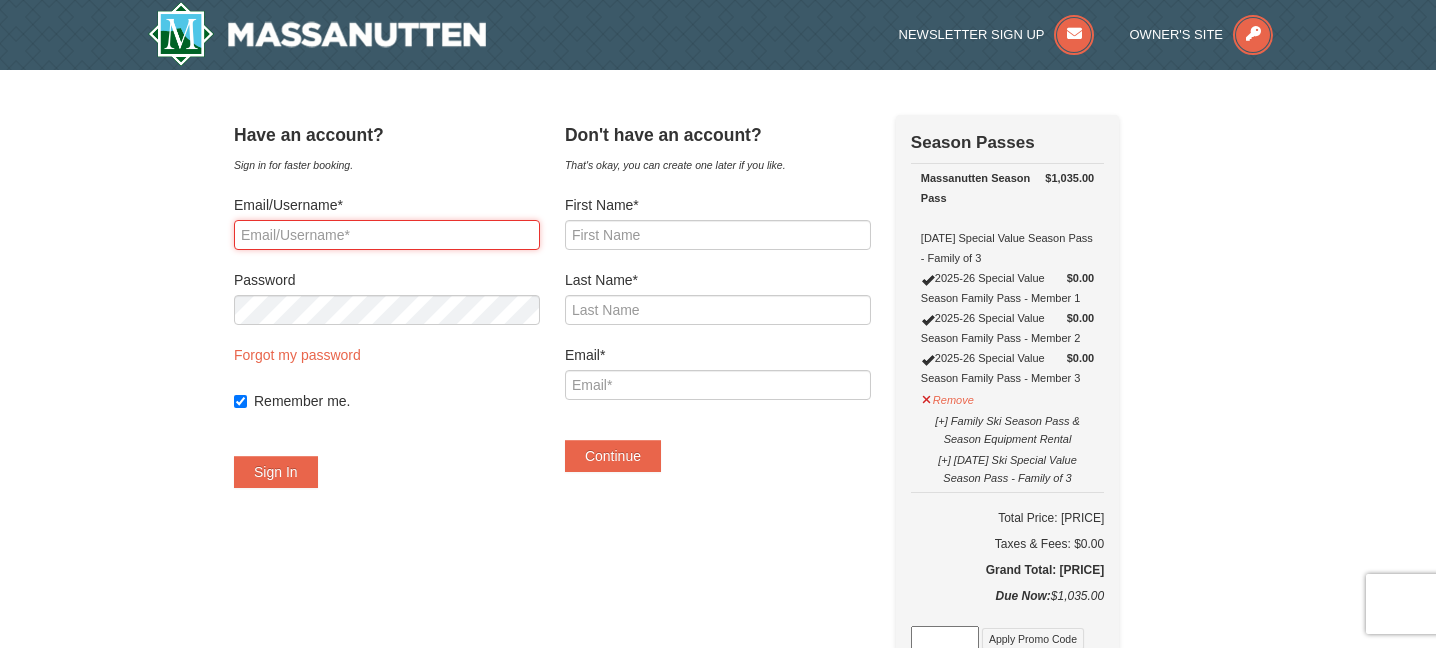 click on "Email/Username*" at bounding box center (387, 235) 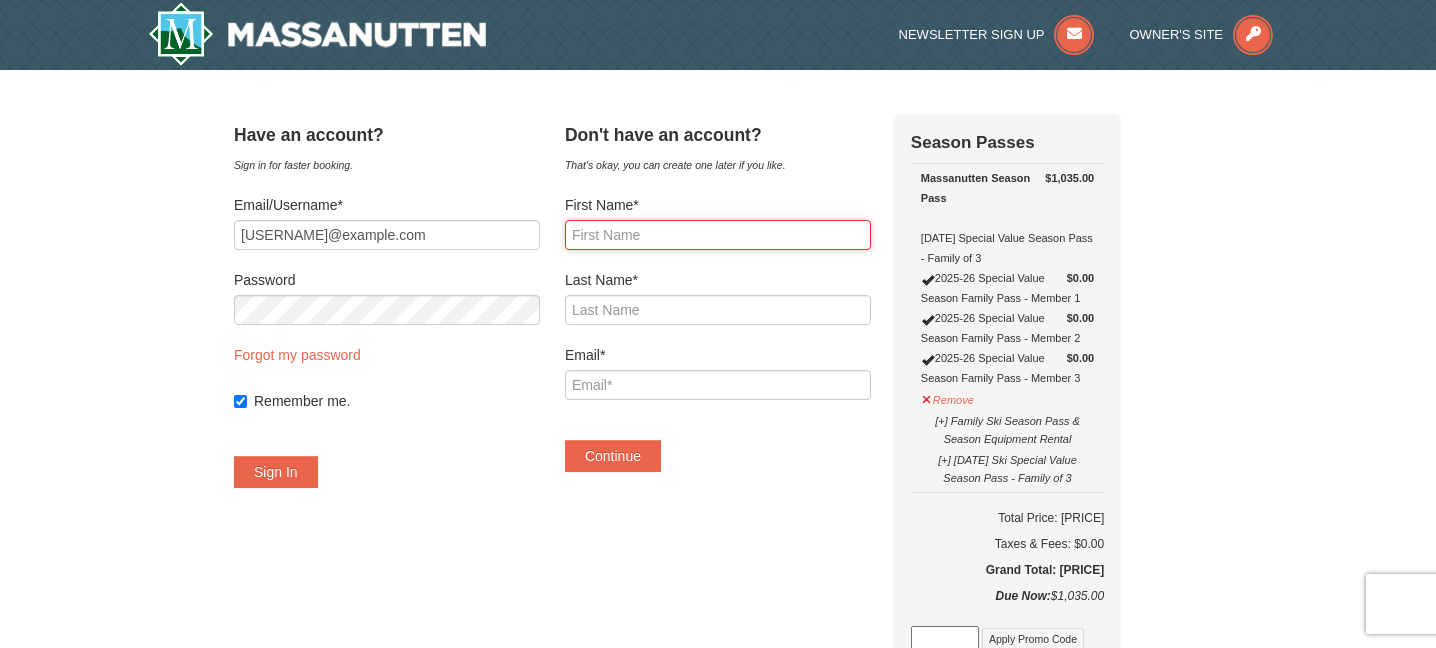 click on "First Name*" at bounding box center (718, 235) 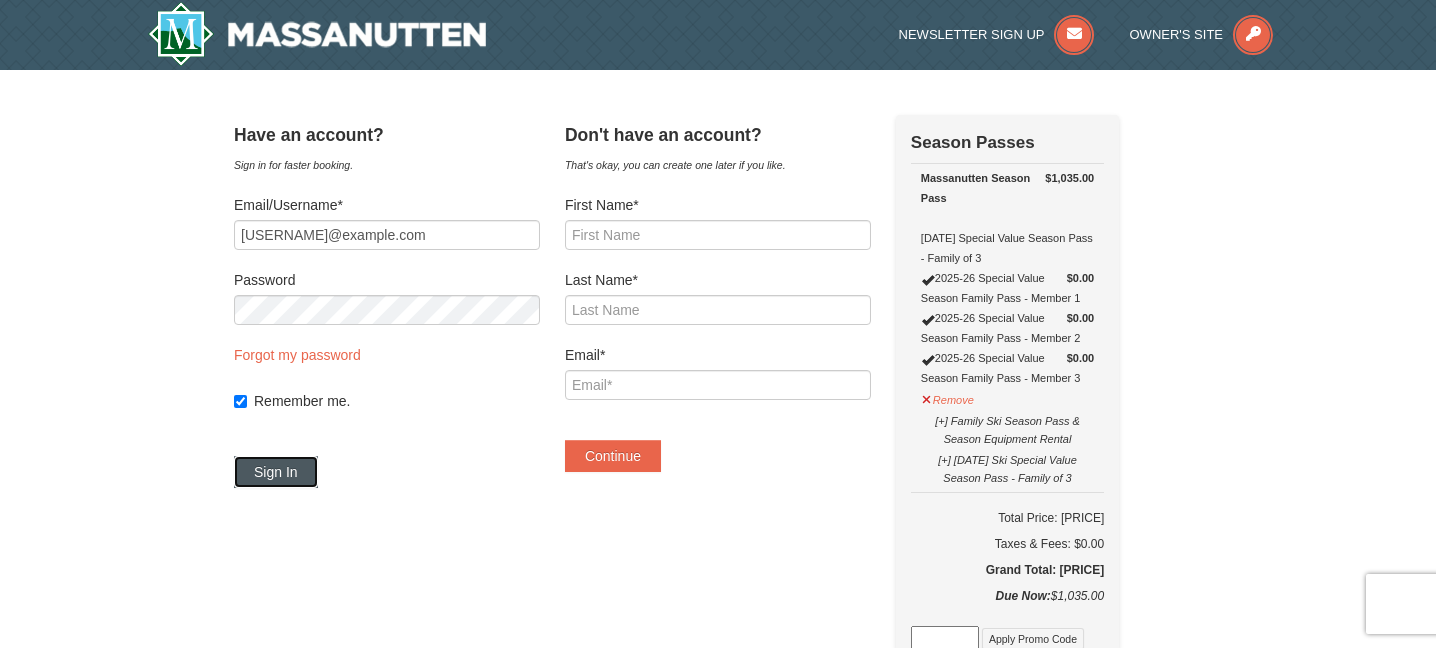 click on "Sign In" at bounding box center (276, 472) 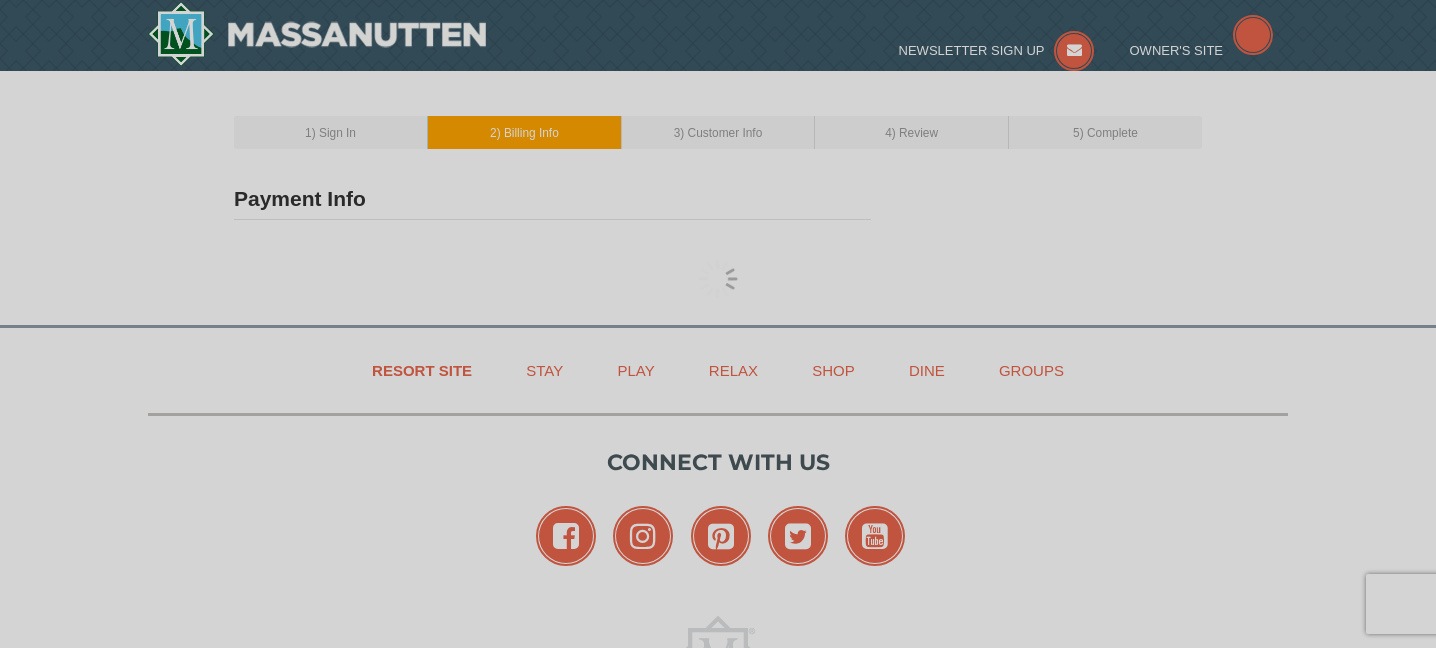 scroll, scrollTop: 0, scrollLeft: 0, axis: both 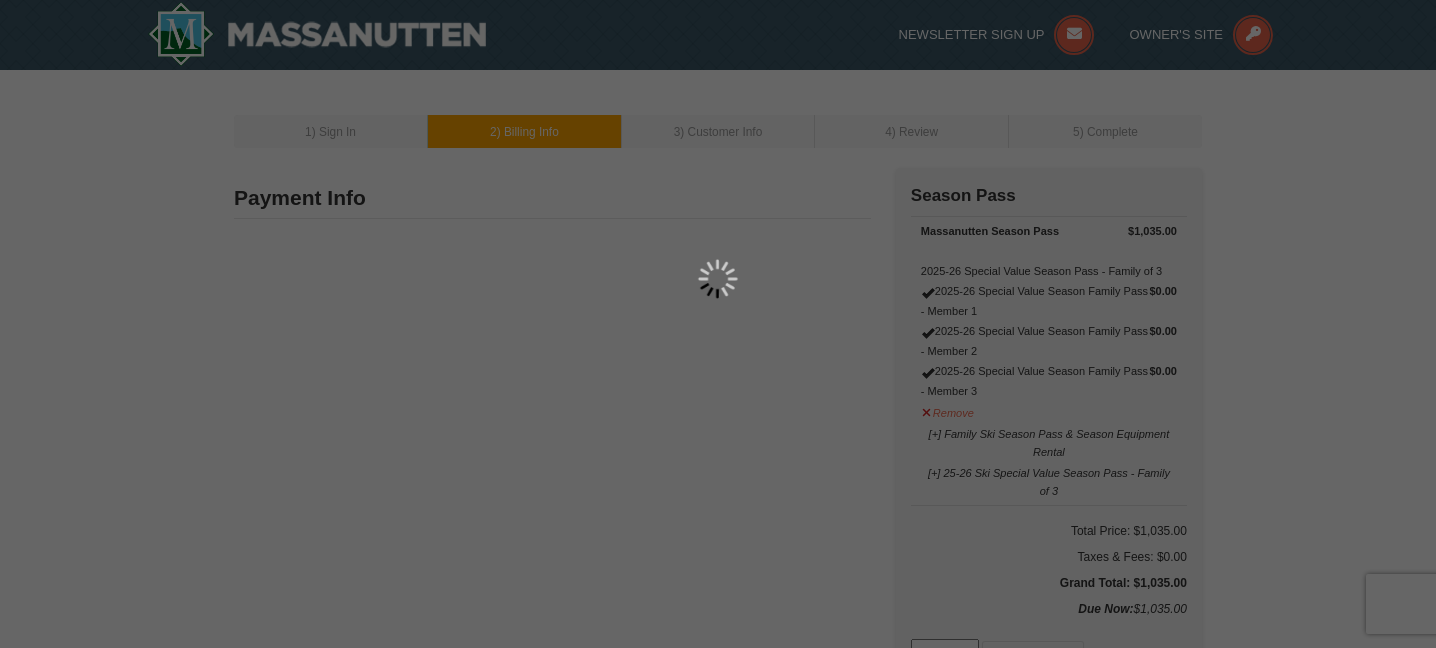type on "[NUMBER] [STREET]" 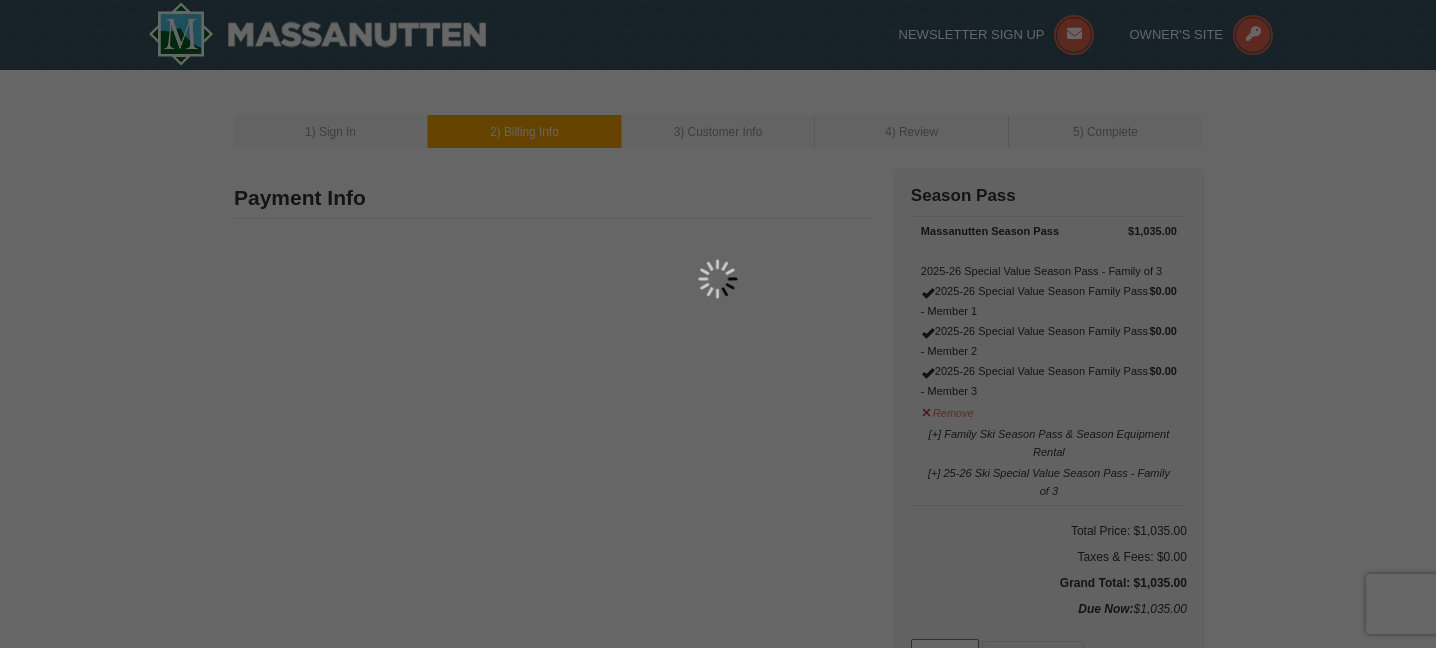 type on "Bridgewater" 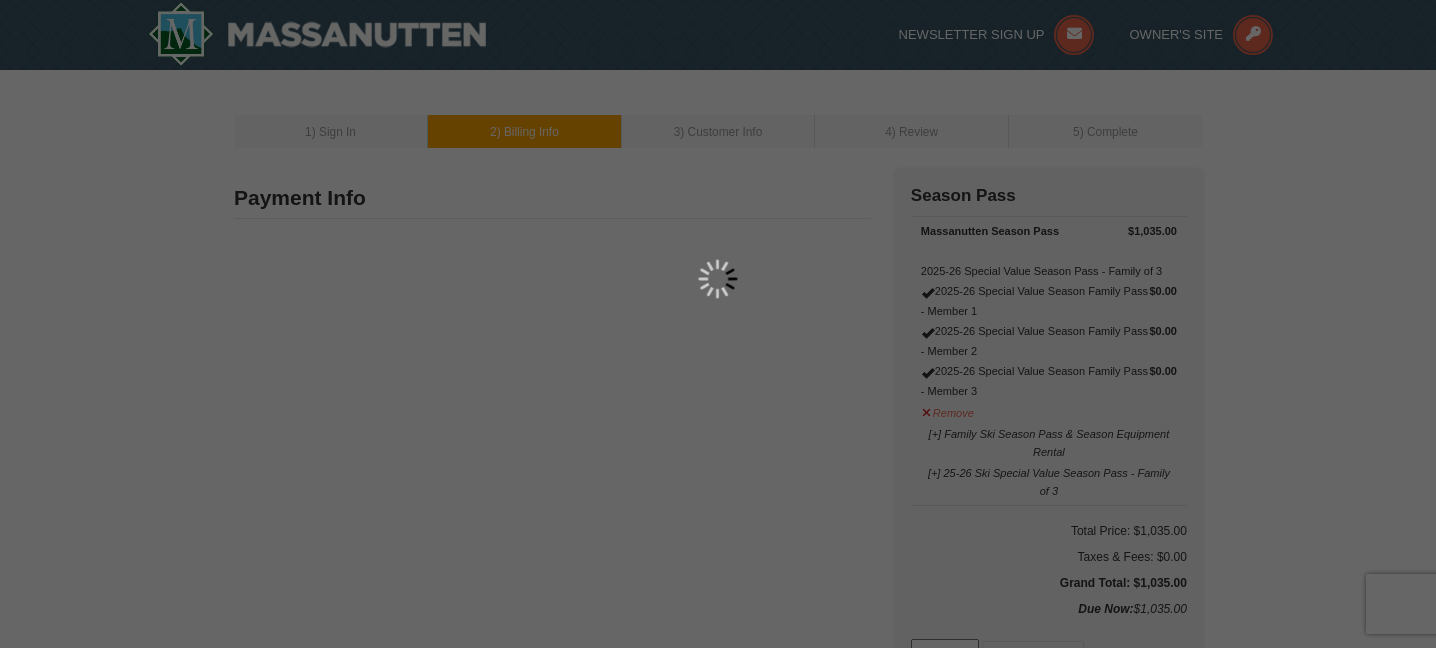 type on "22812" 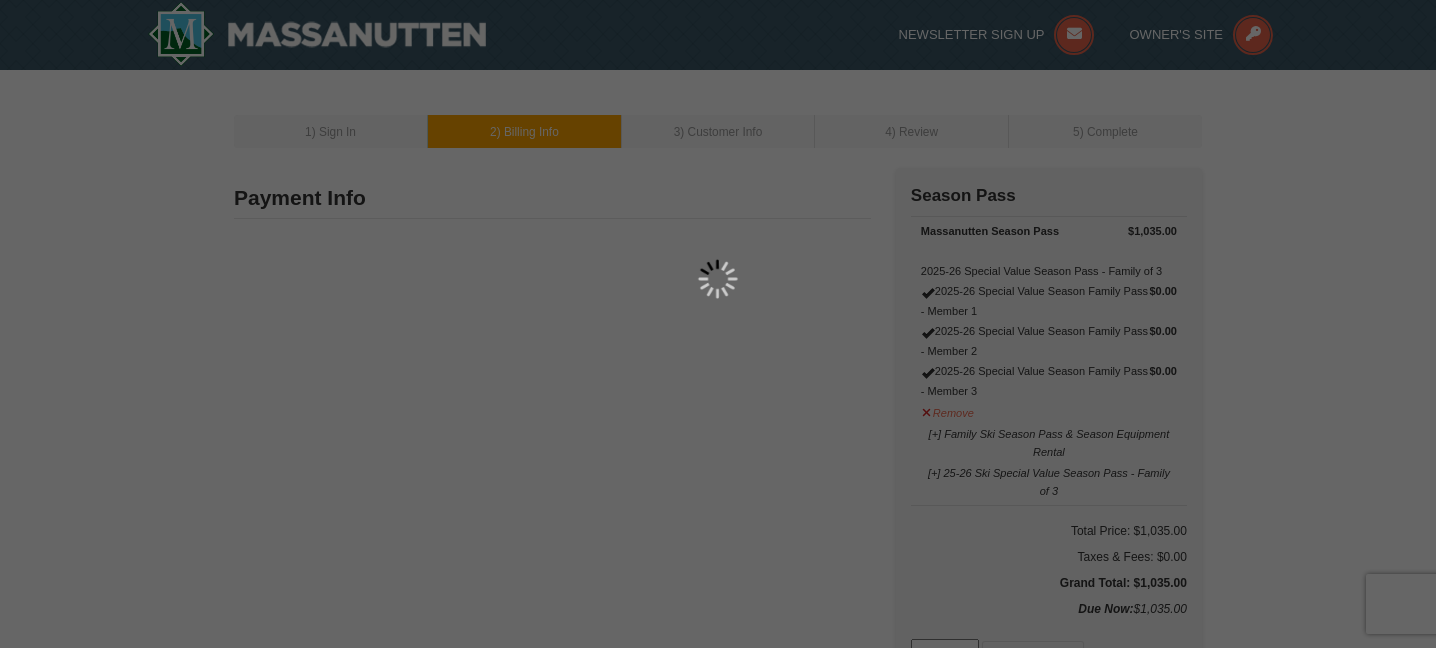 type on "434" 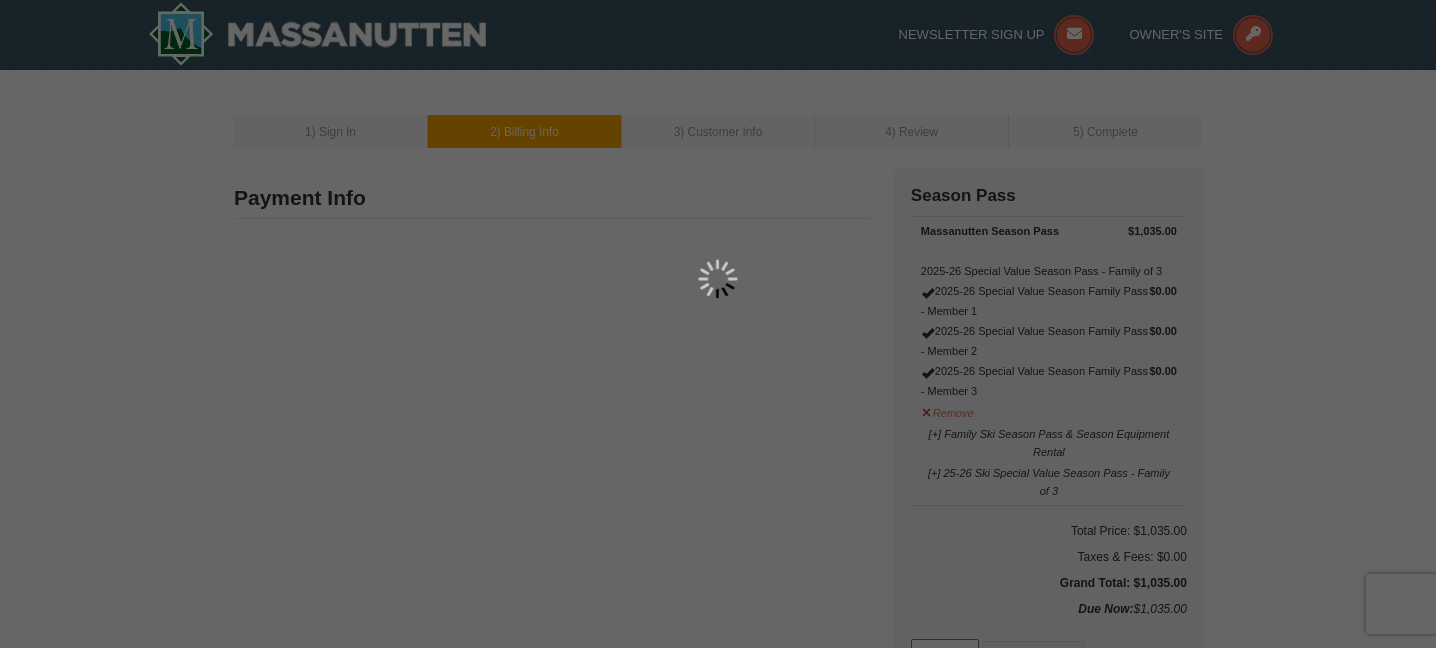 type on "422" 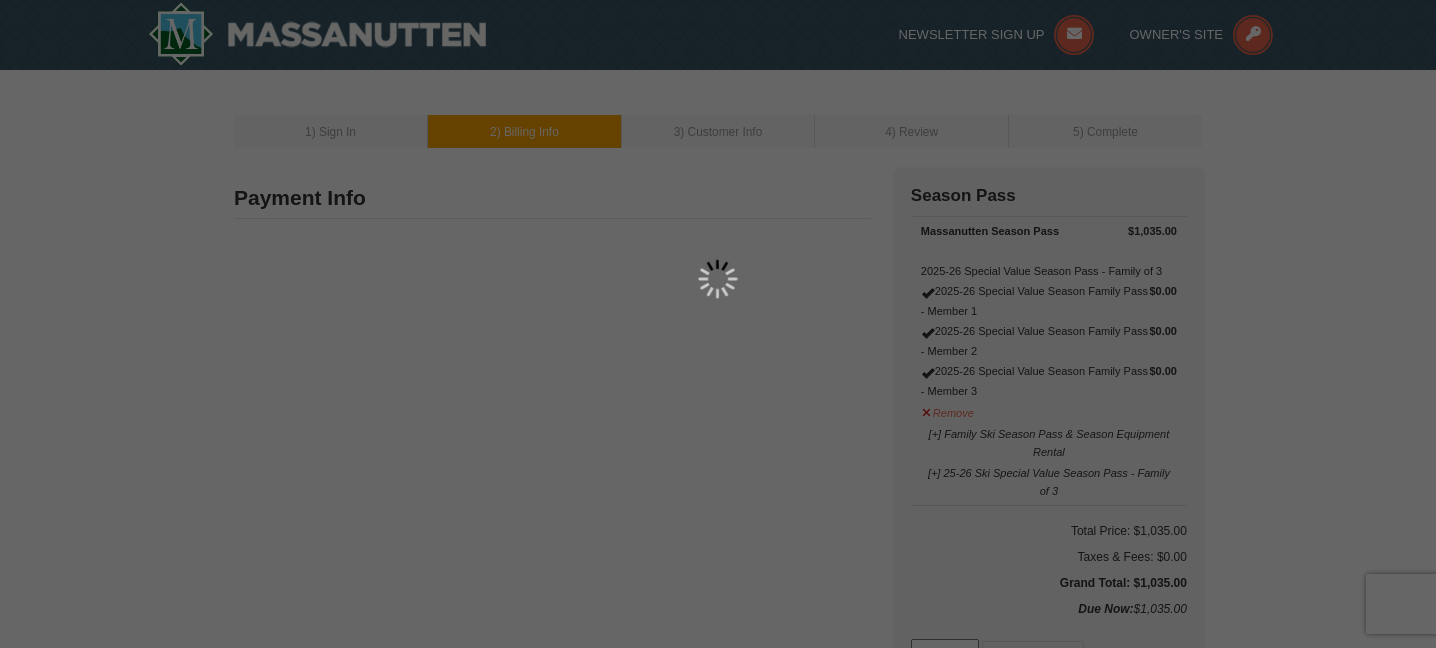 type on "2592" 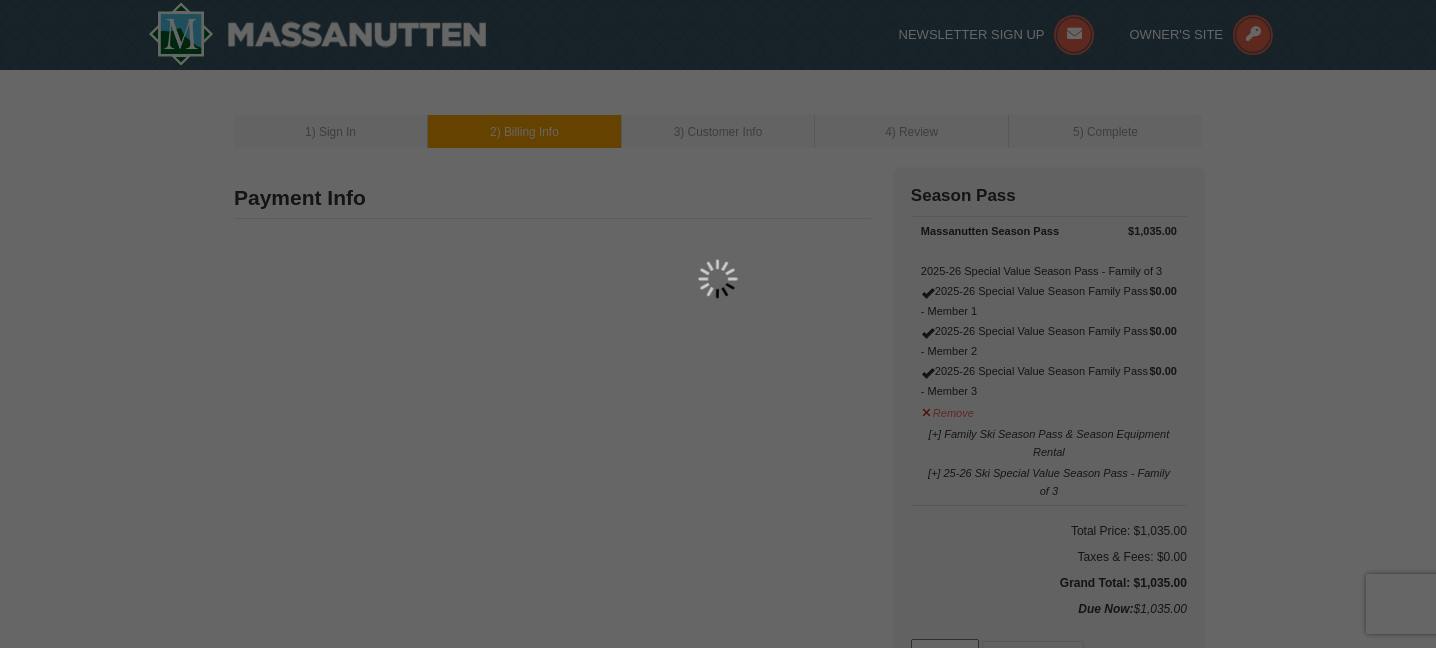 type on "[USERNAME]@example.com" 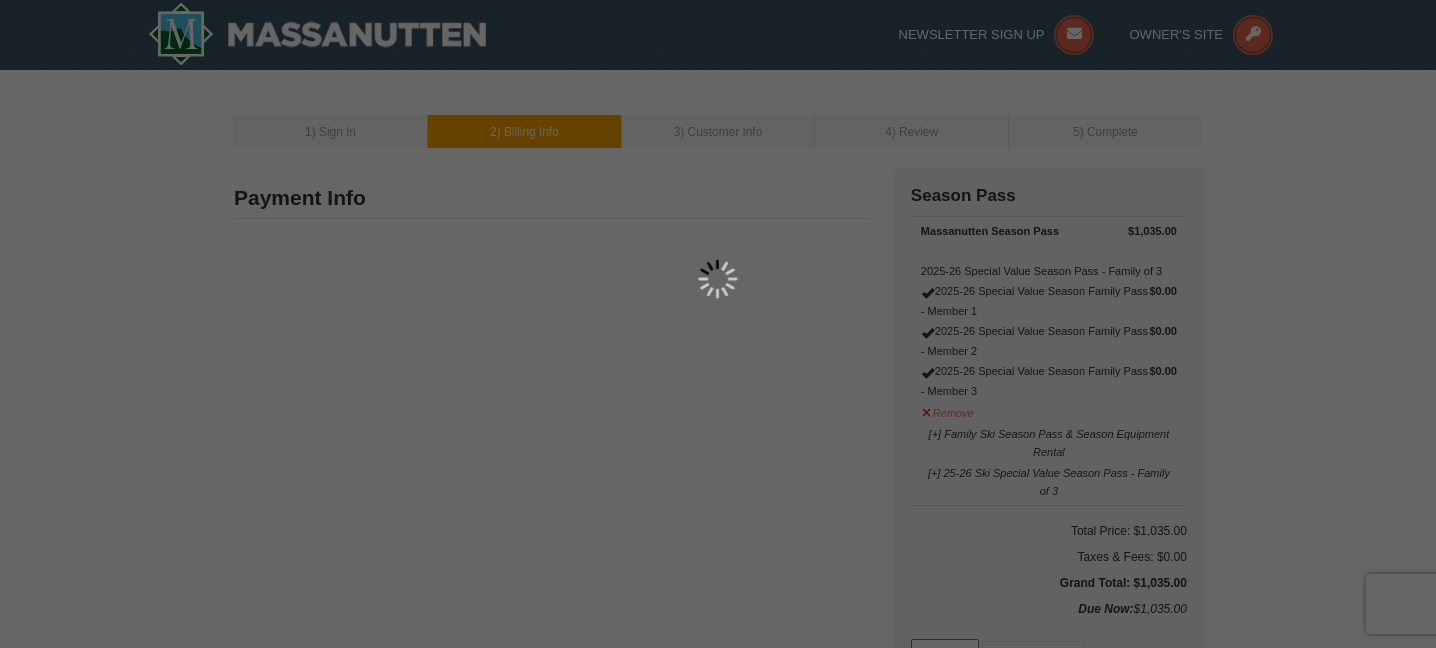 select on "VA" 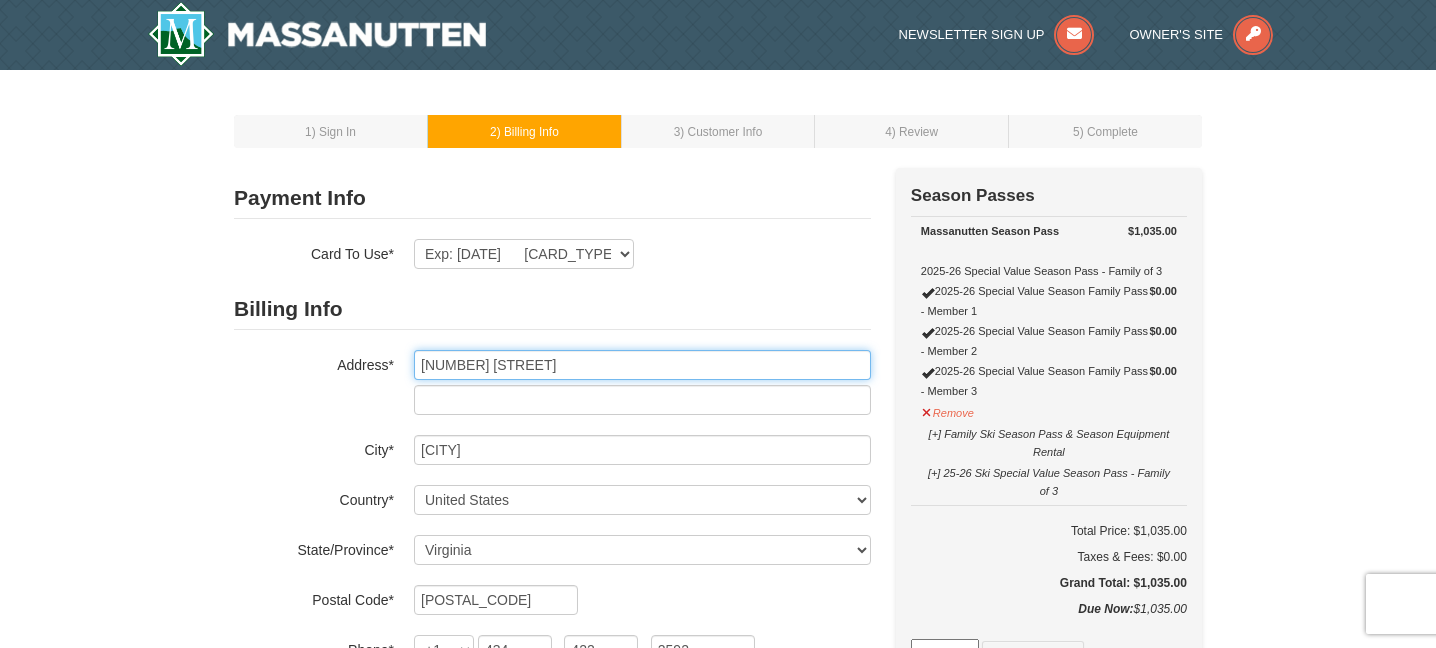 click on "200 Bridgeport Drive" at bounding box center (642, 365) 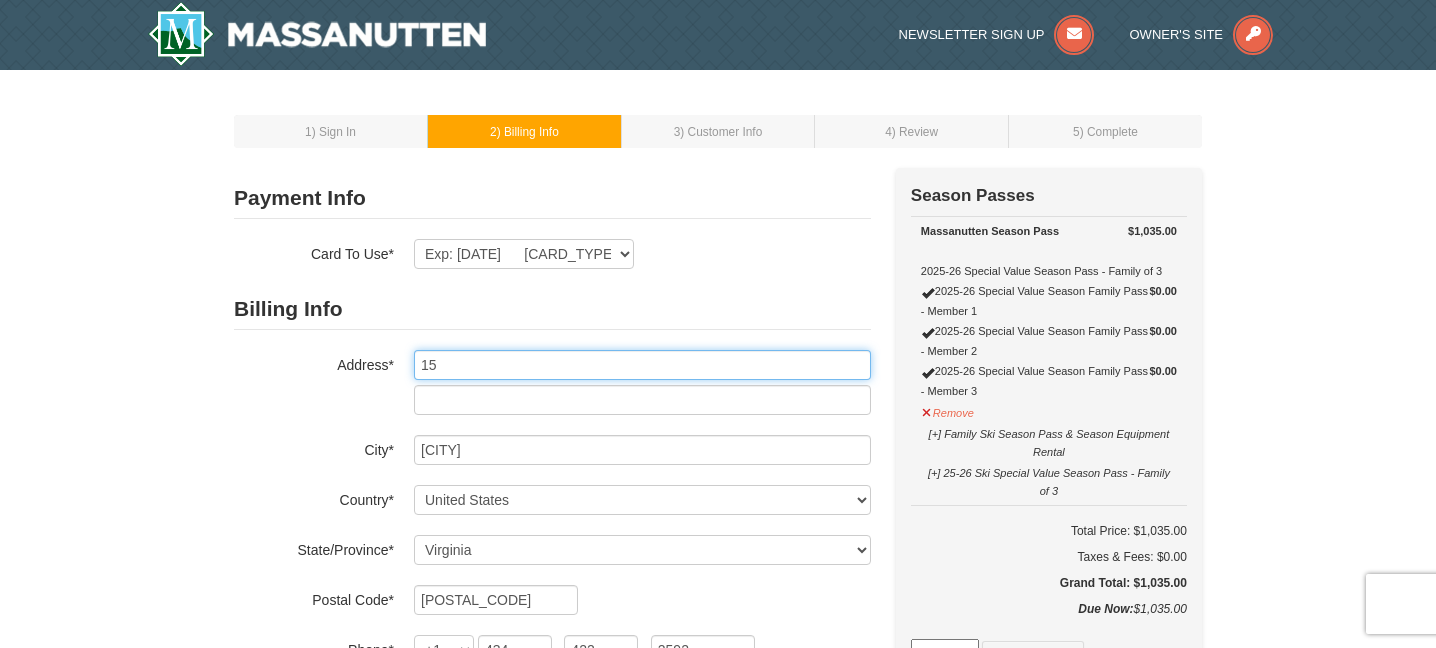 type on "15 Chesters Way" 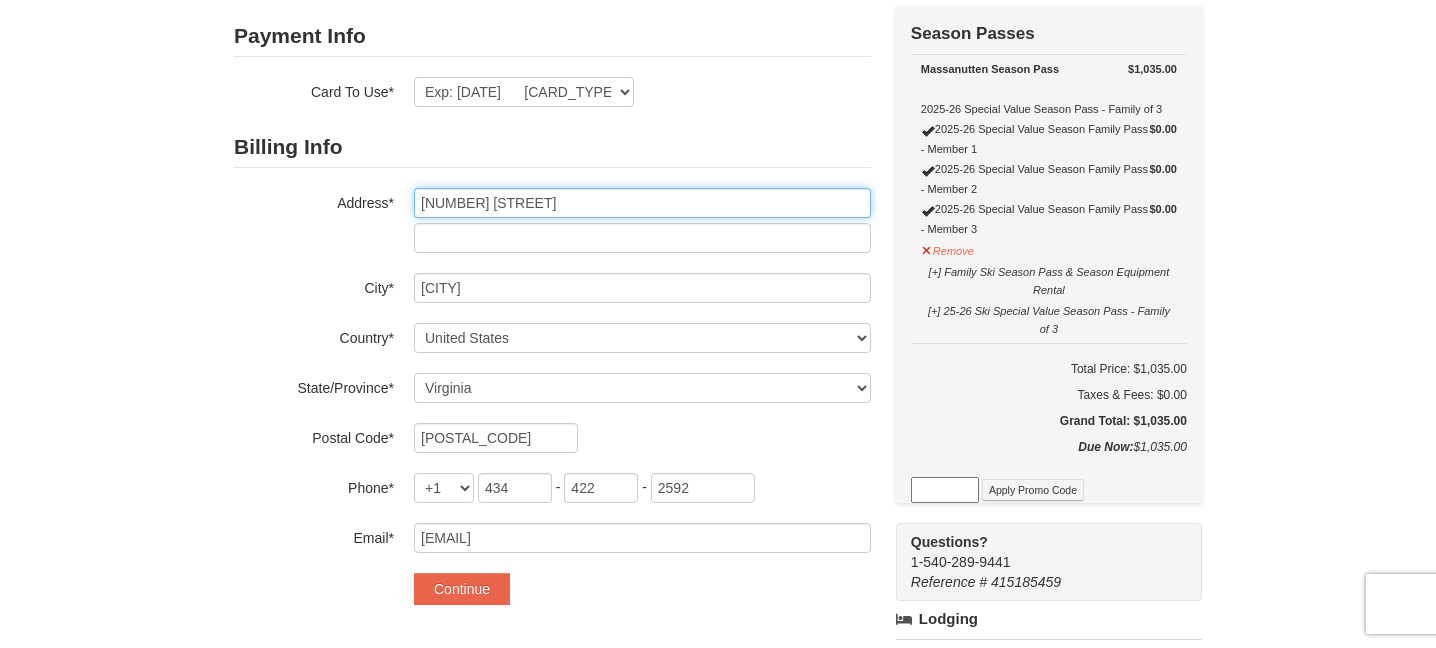 scroll, scrollTop: 323, scrollLeft: 0, axis: vertical 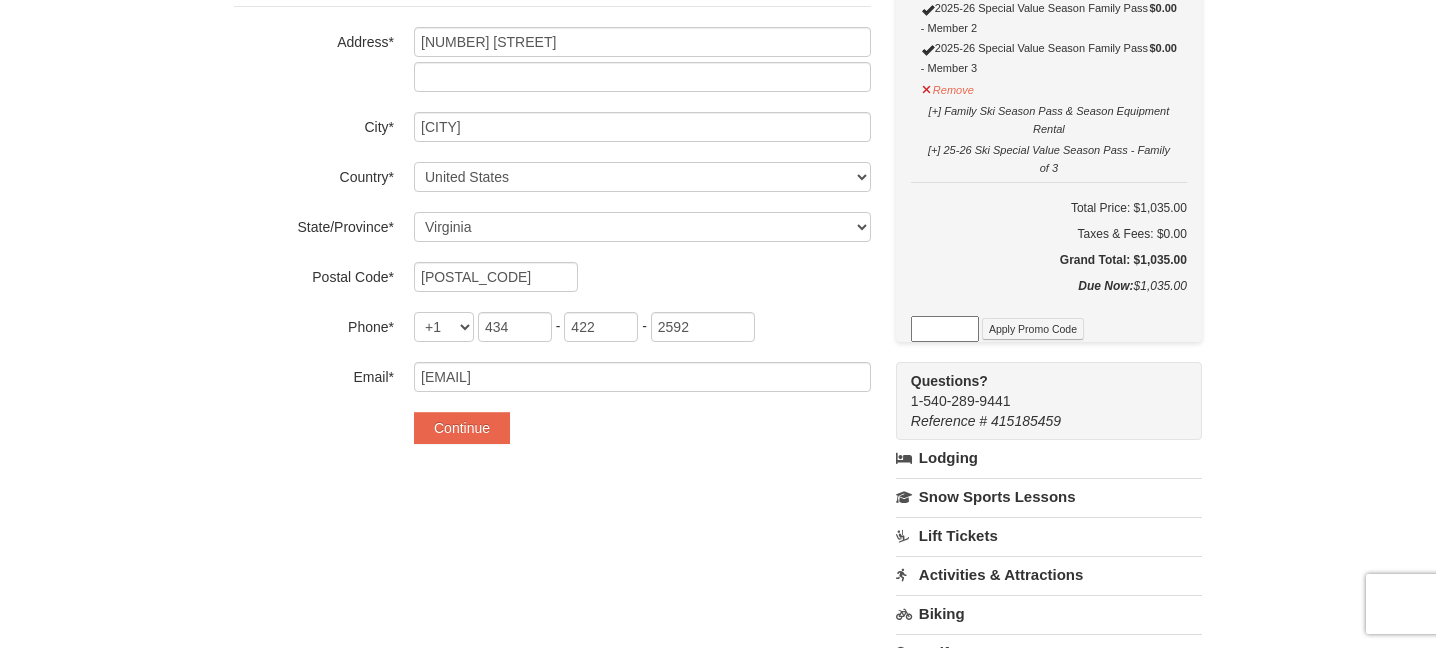 click on "Payment Info
Card To Use*
Exp: 12/26      VI-XXXX New Card
Are you sure you want to remove this card?
No
Yes
CVV*
Card Number* 2025" at bounding box center [718, 385] 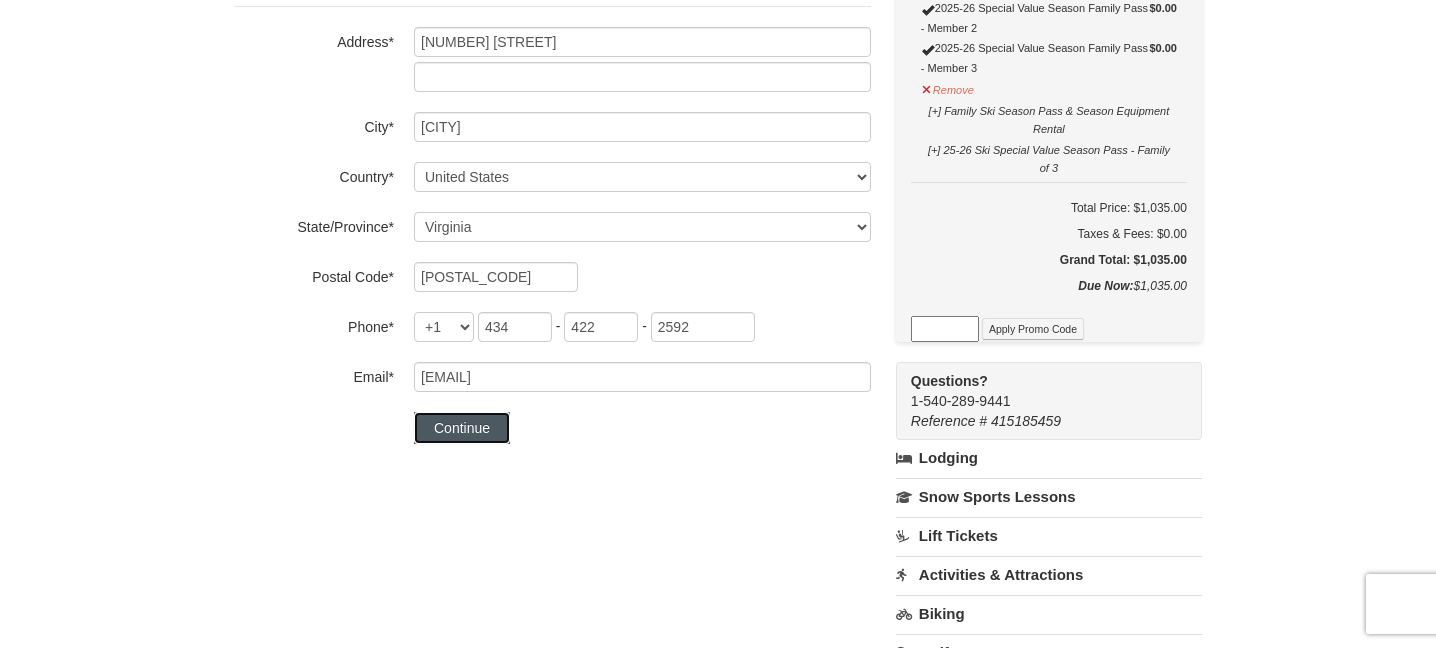 click on "Continue" at bounding box center [462, 428] 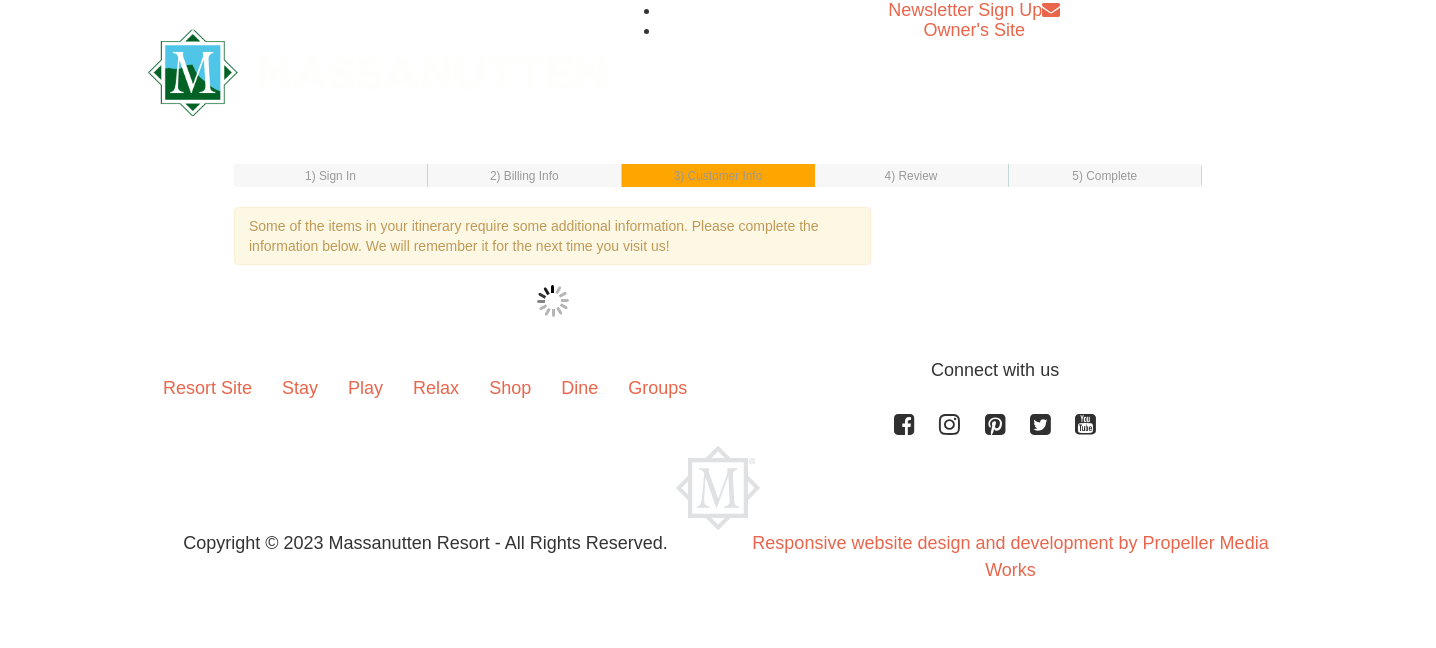 scroll, scrollTop: 0, scrollLeft: 0, axis: both 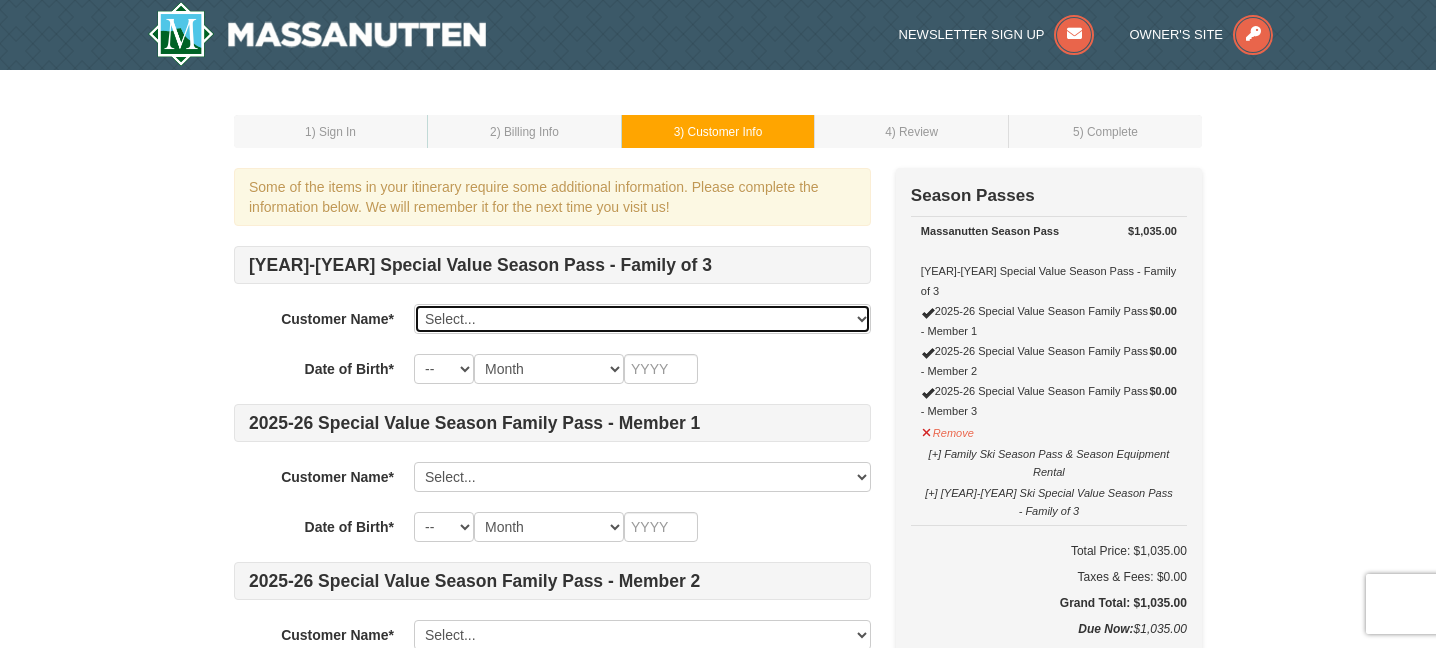 click on "Select... Margaret N Fox Emma Douglas Isla  Douglas Max Krebs Add New..." at bounding box center (642, 319) 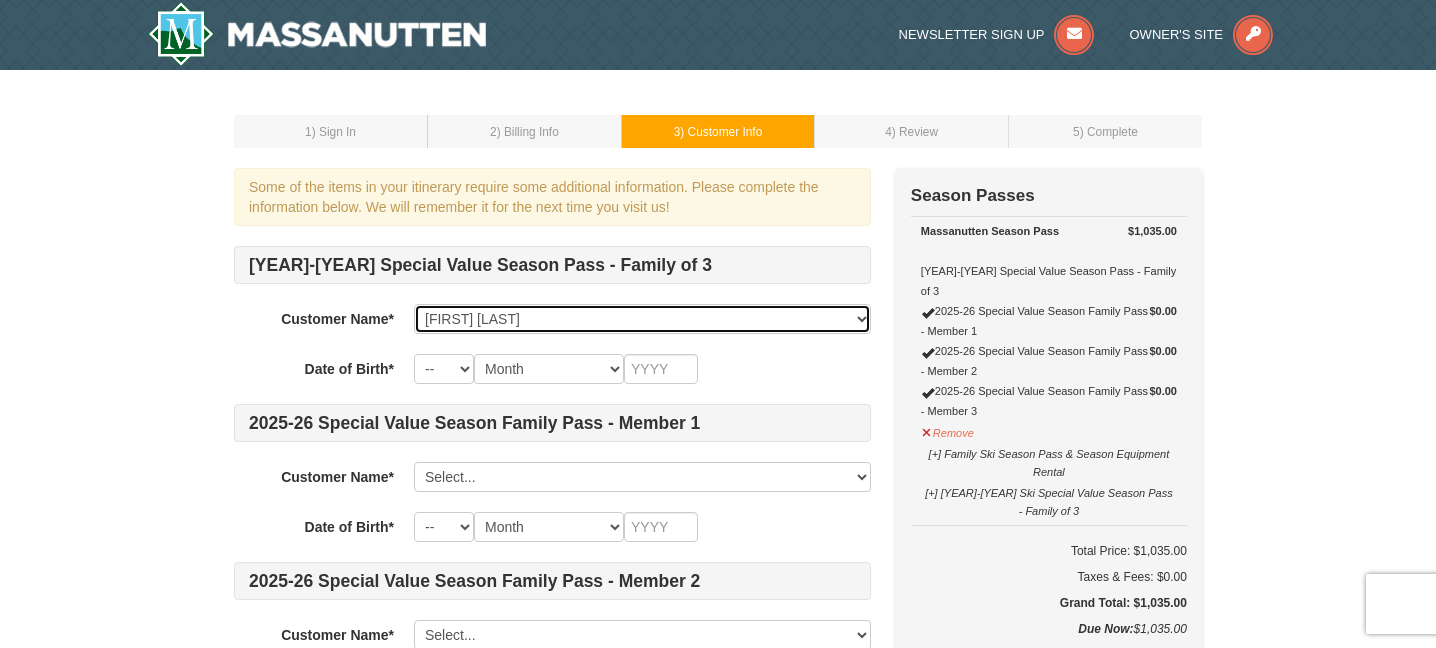 select on "31" 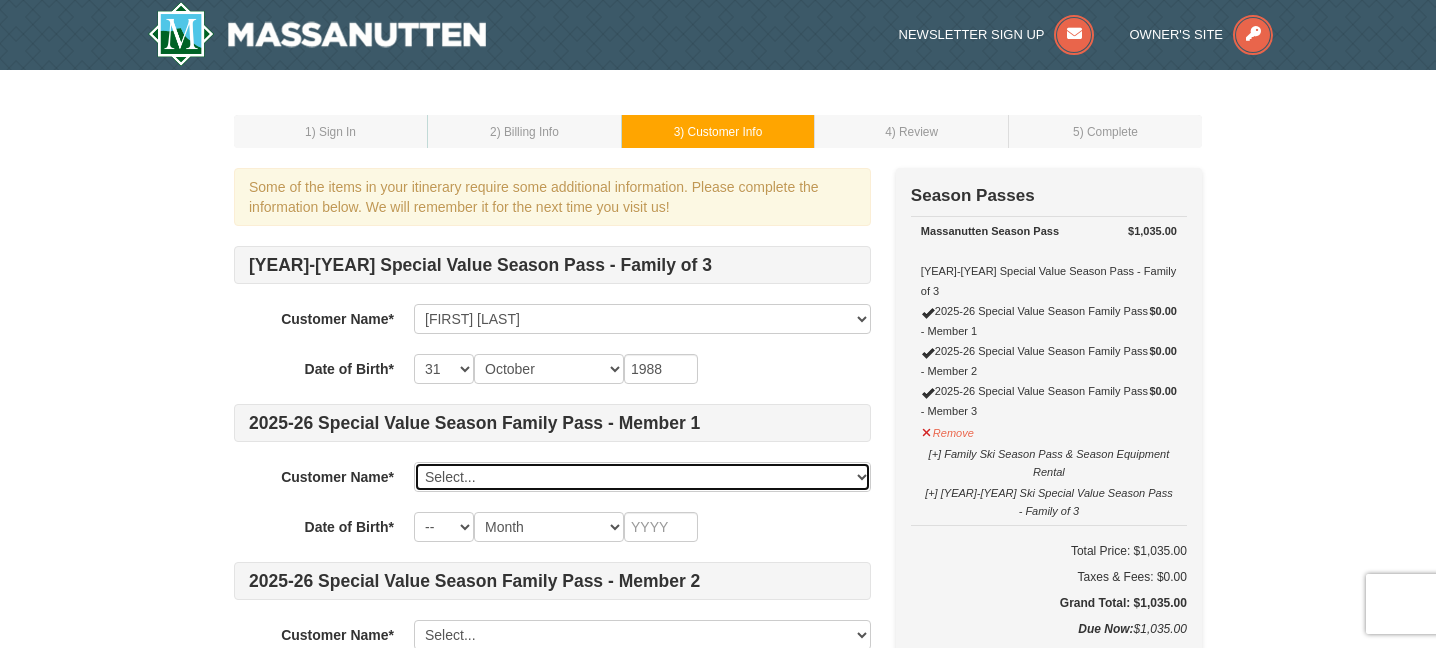 click on "Select... Margaret N Fox Emma Douglas Isla  Douglas Max Krebs Add New..." at bounding box center [642, 477] 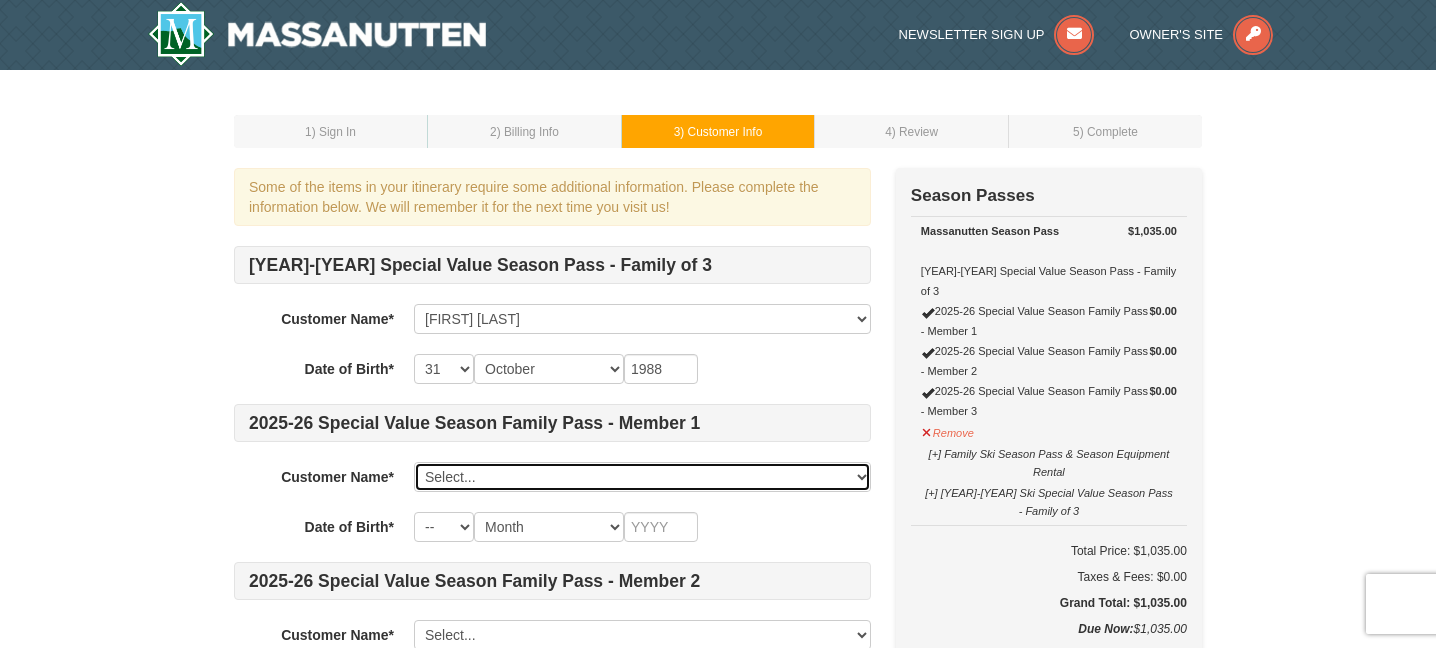select on "23290906" 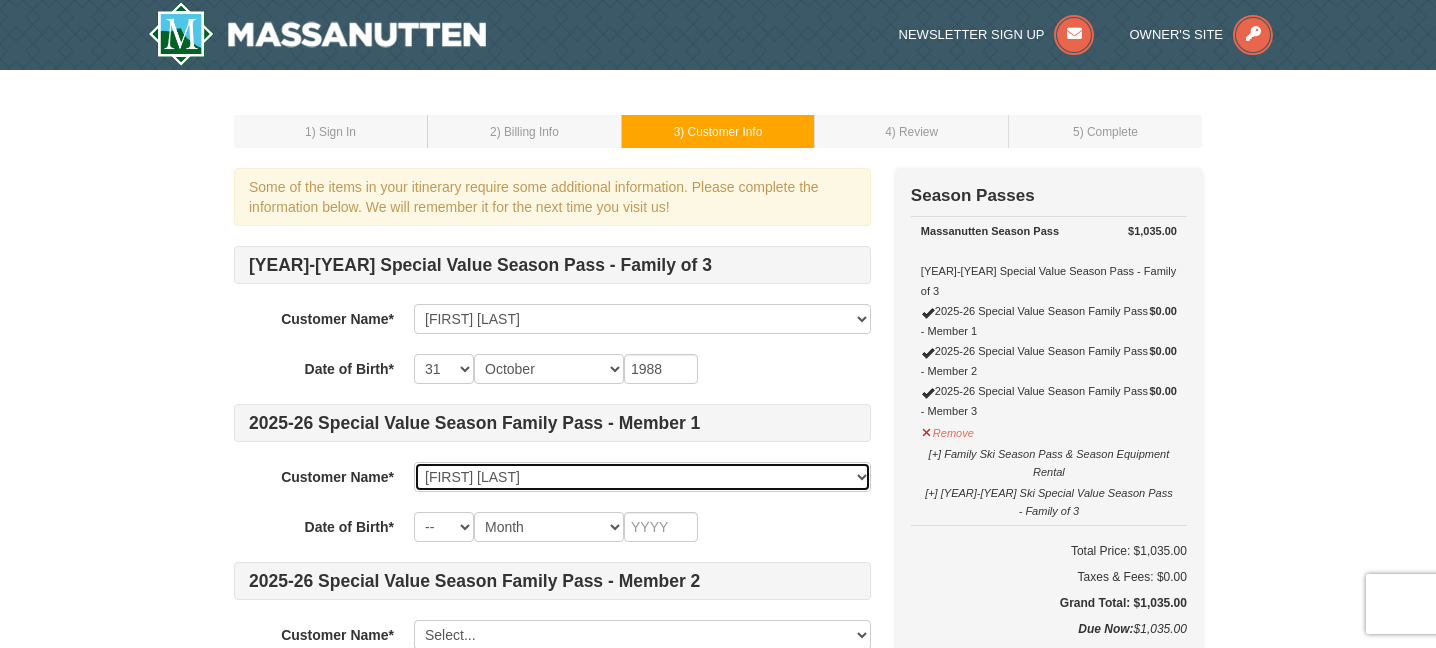 select on "05" 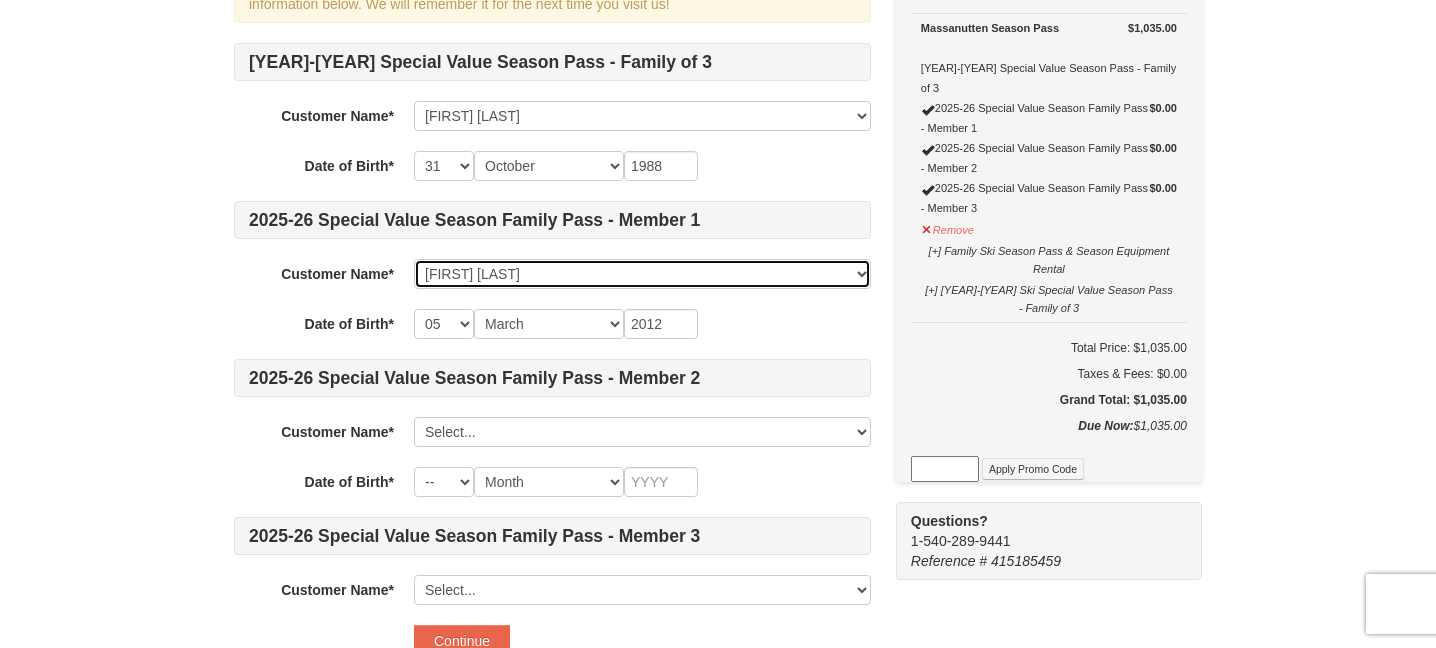 scroll, scrollTop: 237, scrollLeft: 0, axis: vertical 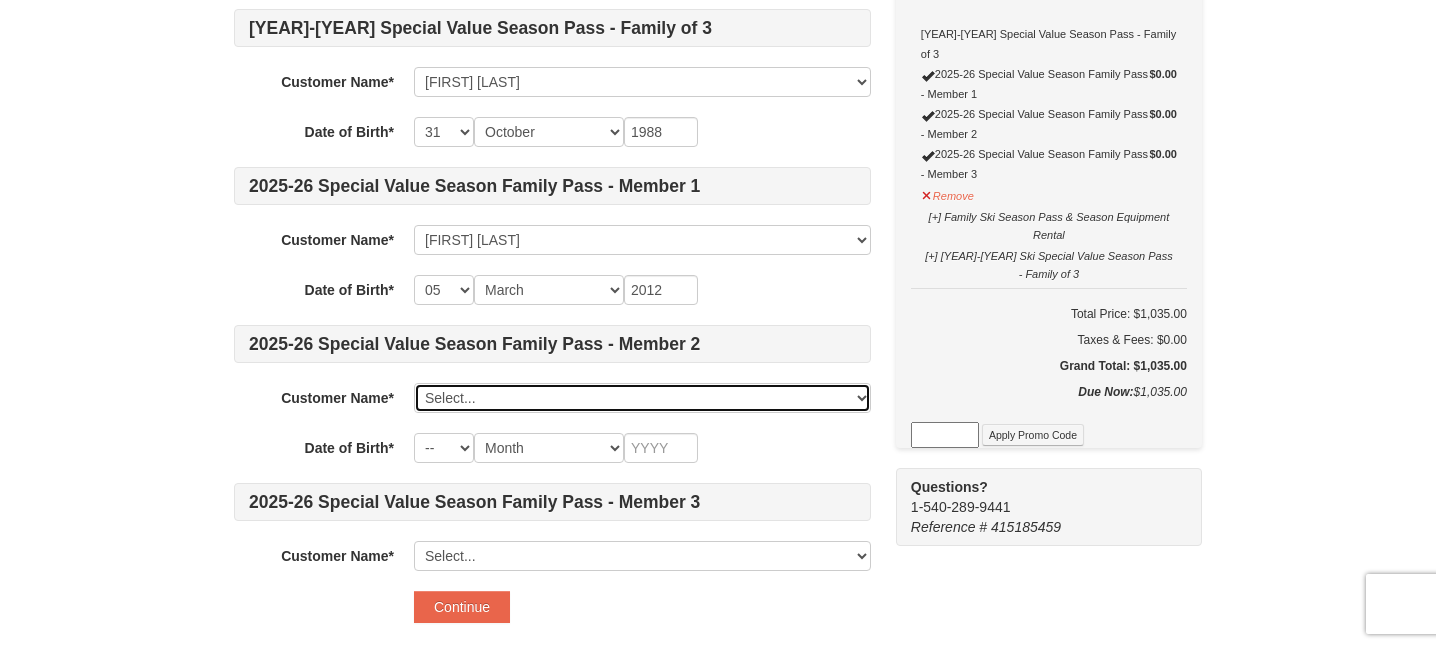 click on "Select... Margaret N Fox Emma Douglas Isla  Douglas Max Krebs Add New..." at bounding box center [642, 398] 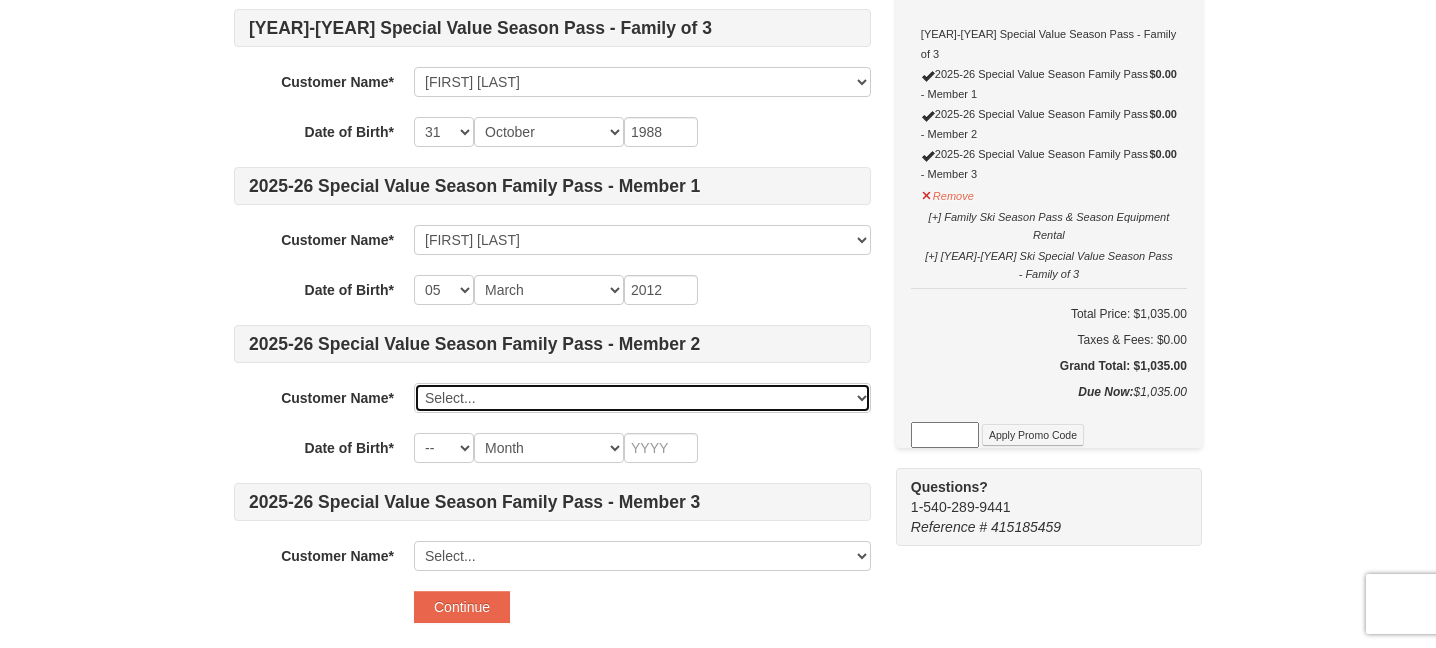 select on "23290909" 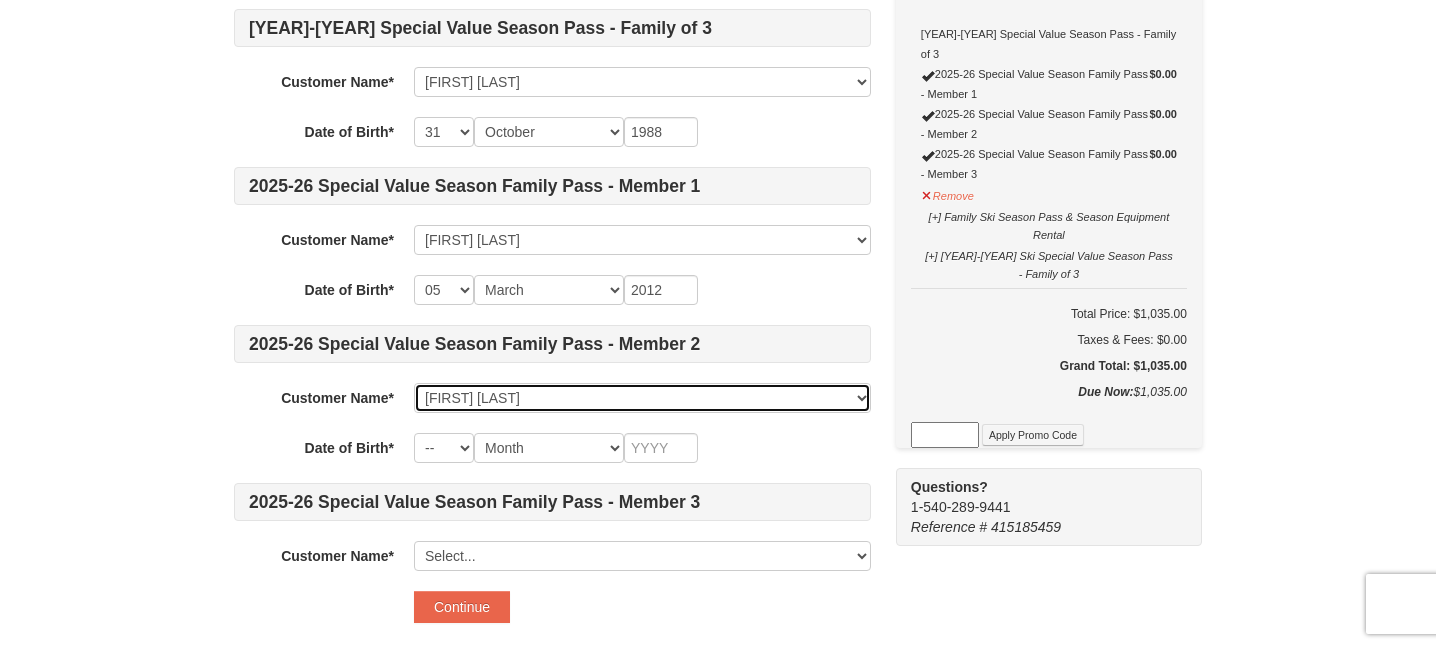 select on "12" 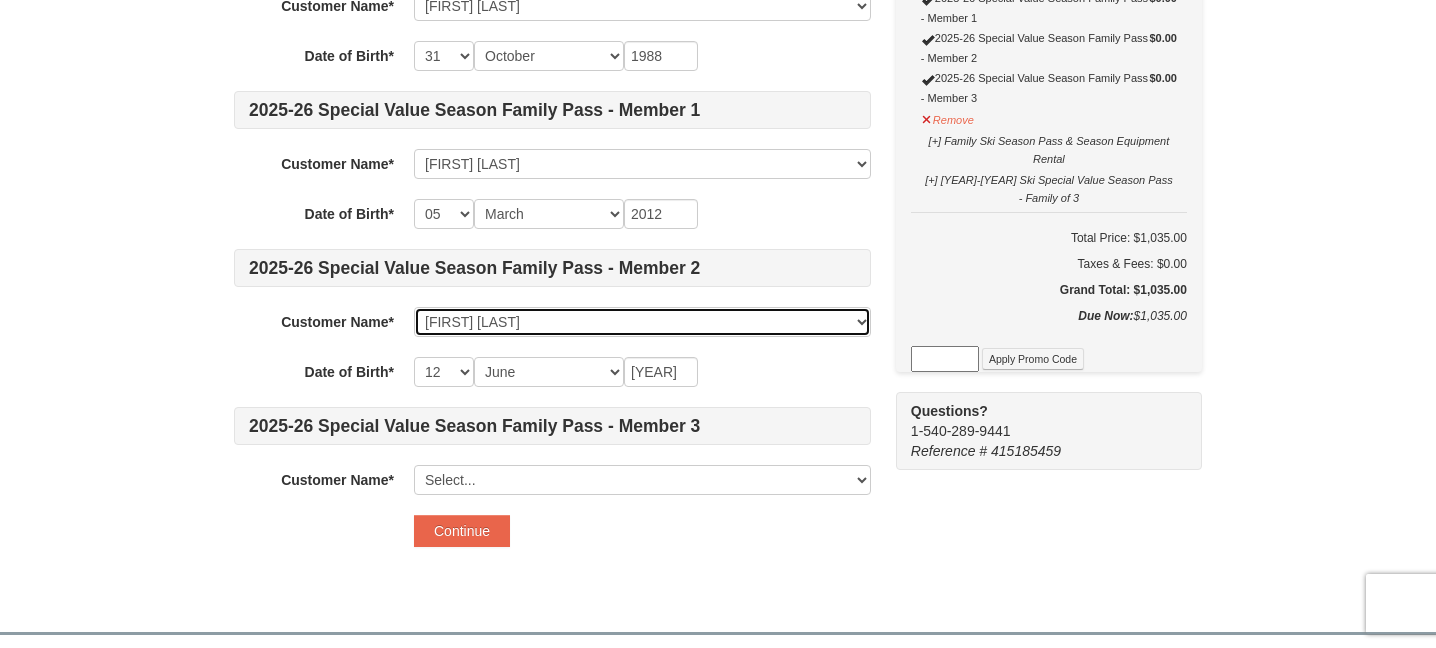 scroll, scrollTop: 315, scrollLeft: 0, axis: vertical 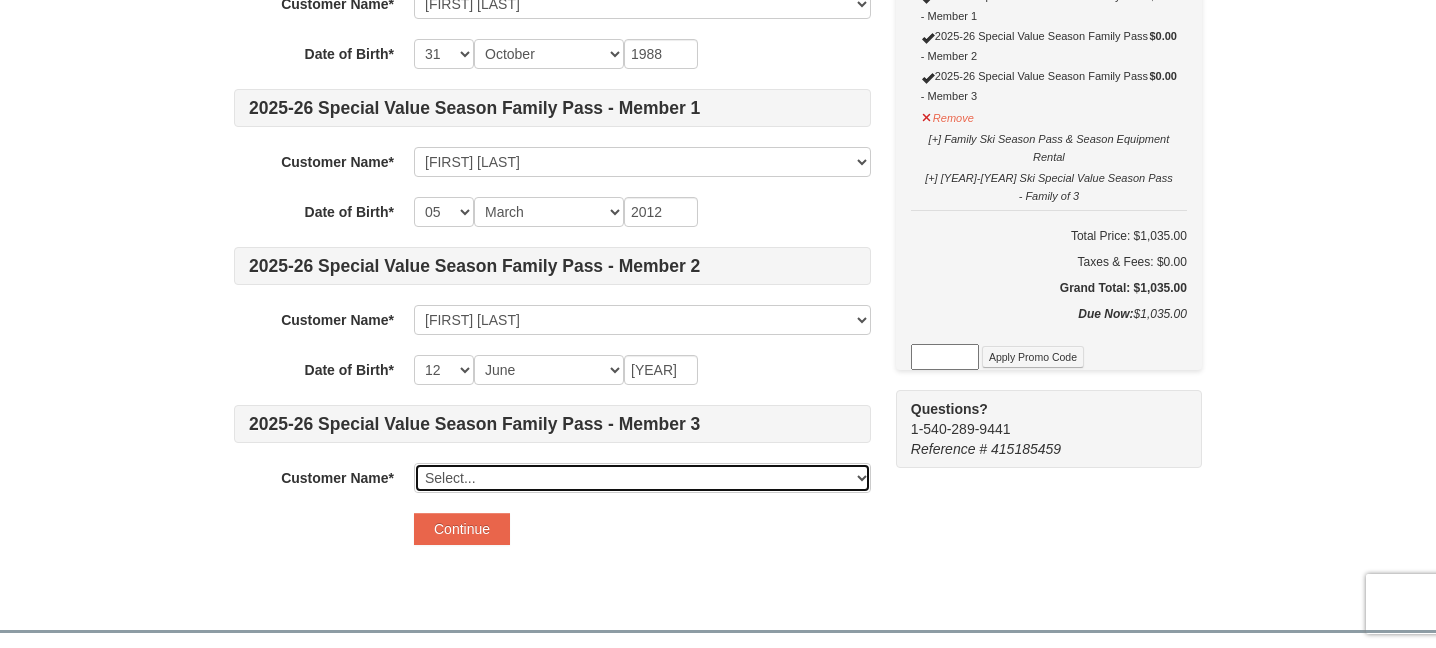 click on "Select... Margaret N Fox Emma Douglas Isla  Douglas Max Krebs Add New..." at bounding box center (642, 478) 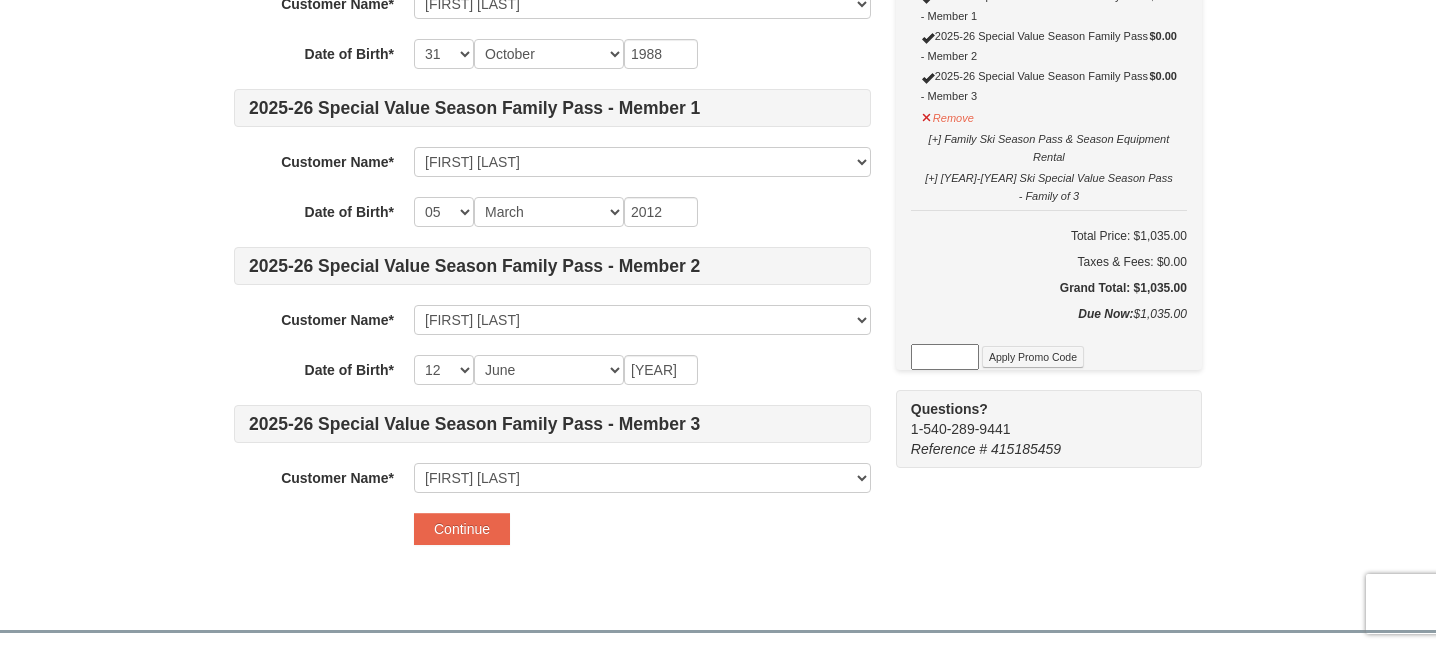 click on "Continue" at bounding box center [642, 529] 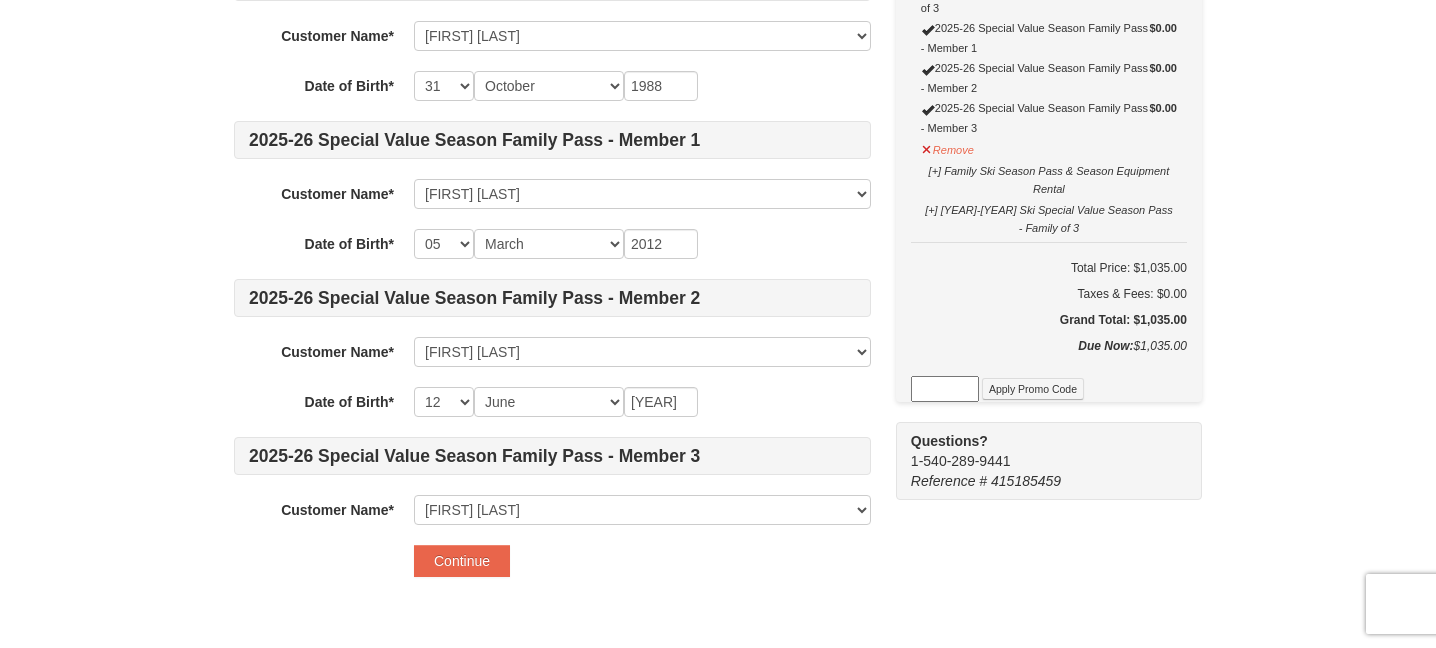scroll, scrollTop: 280, scrollLeft: 0, axis: vertical 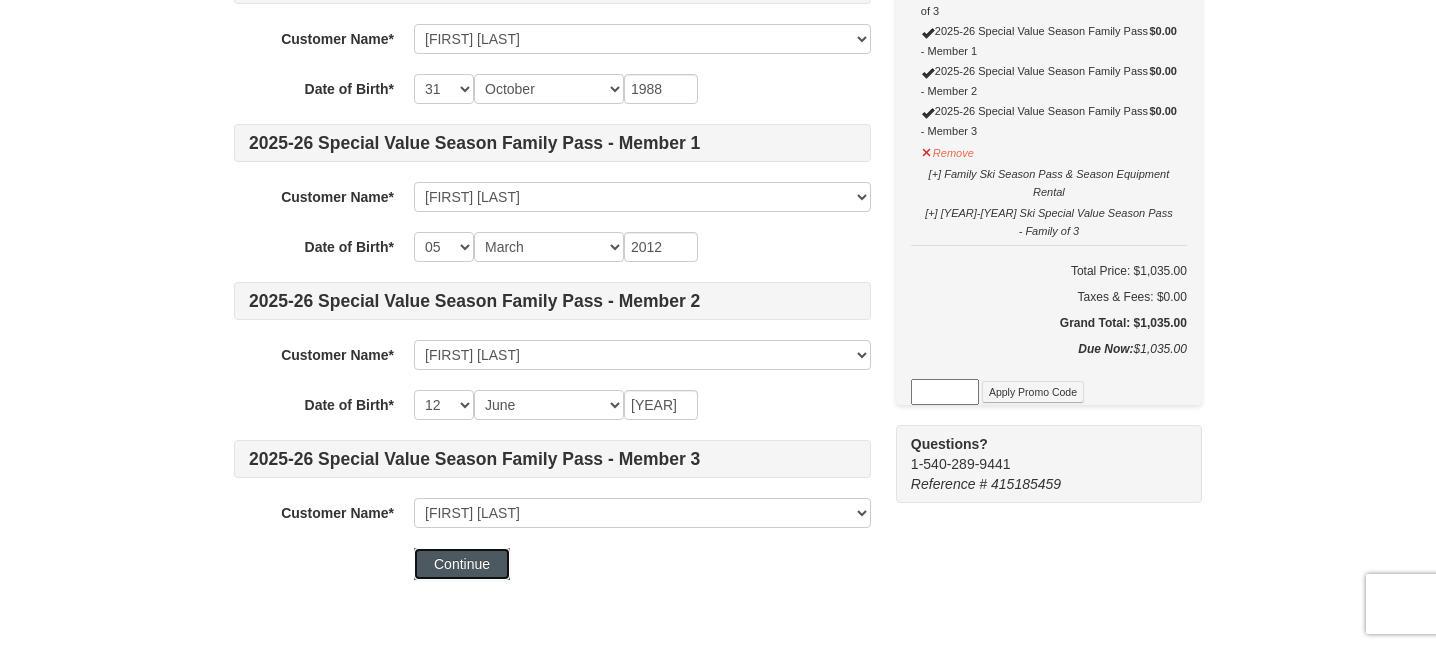 click on "Continue" at bounding box center (462, 564) 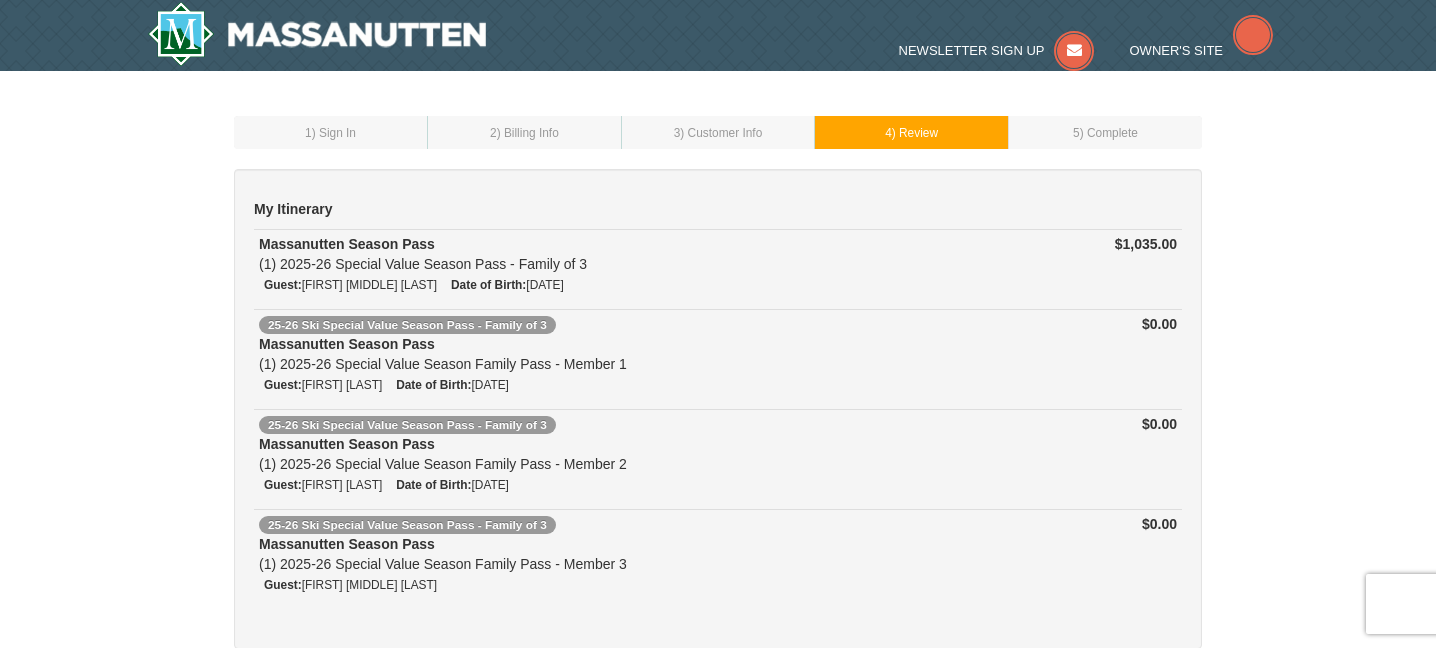 scroll, scrollTop: 0, scrollLeft: 0, axis: both 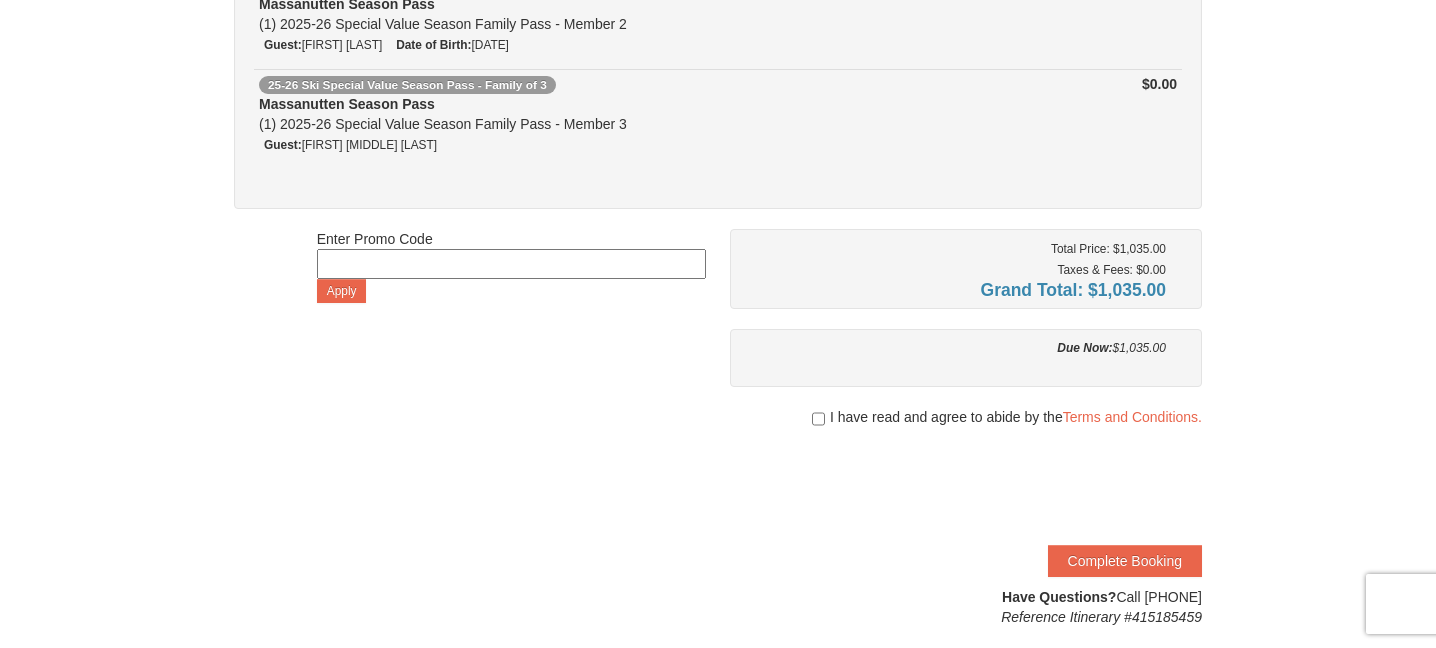 click at bounding box center [966, 437] 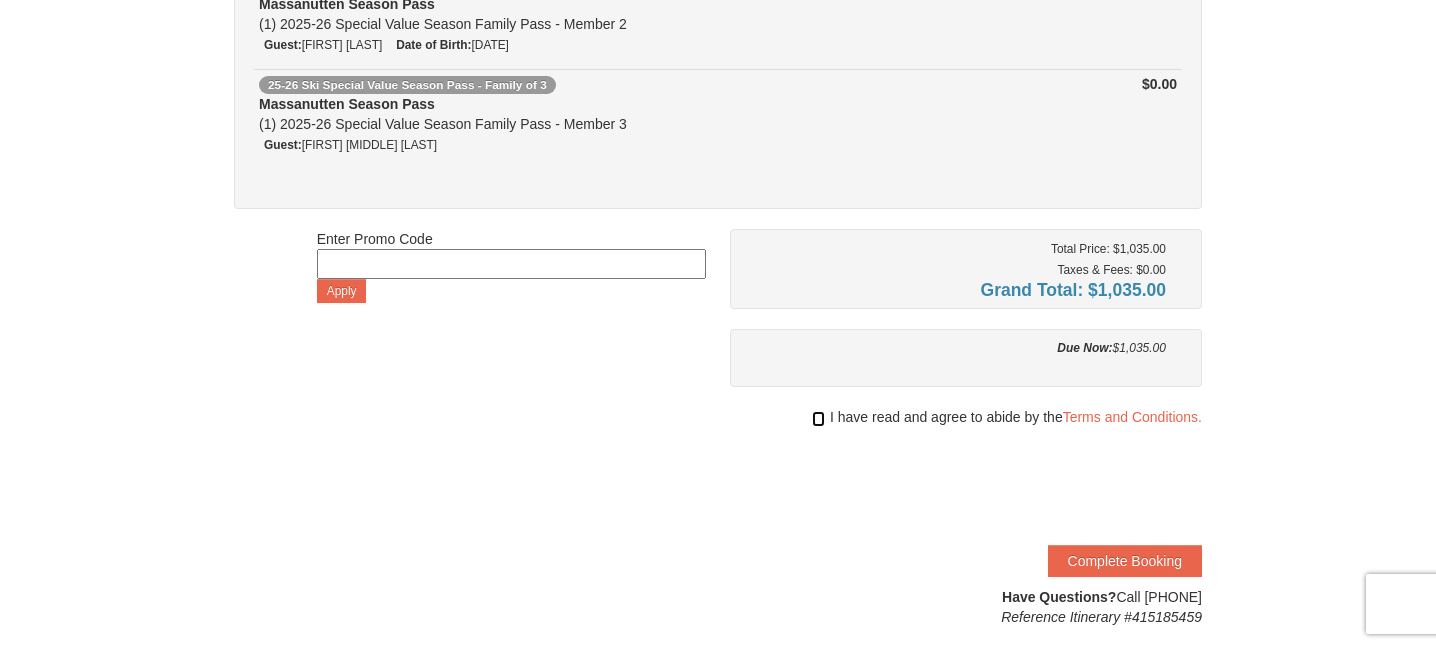 click at bounding box center (818, 419) 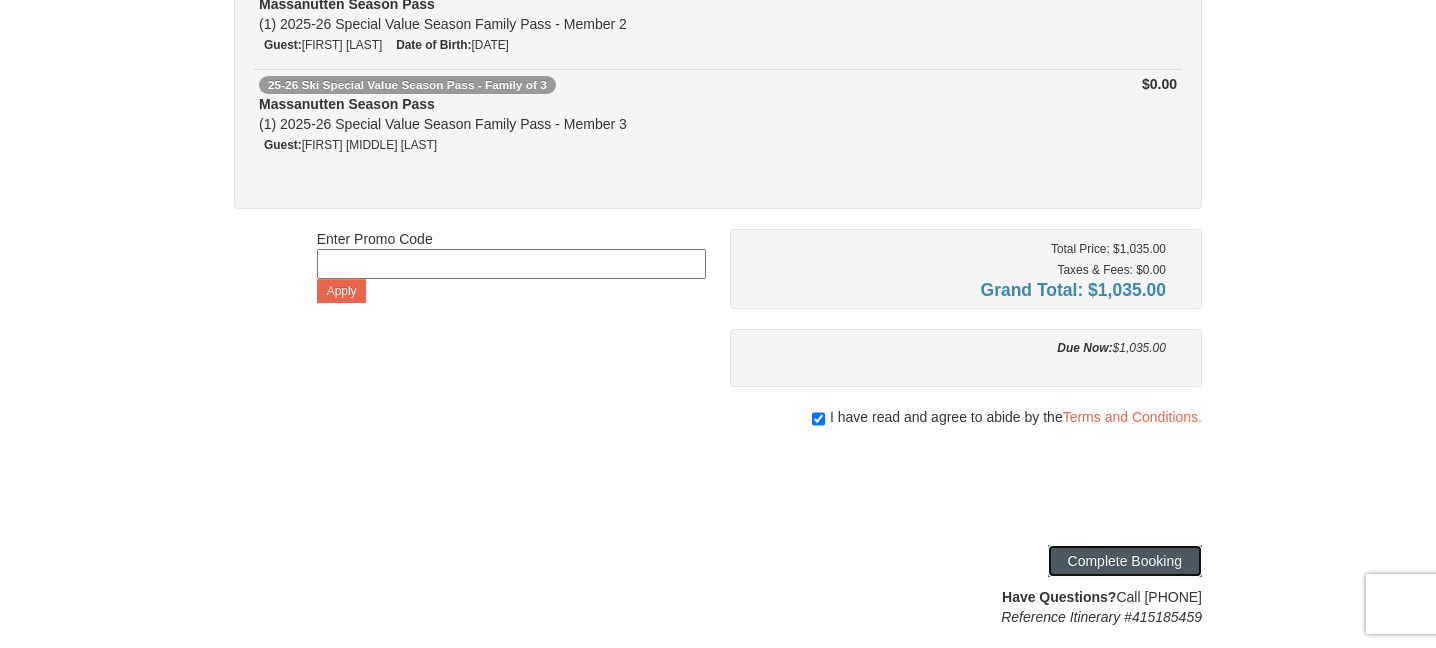 click on "Complete Booking" at bounding box center [1125, 561] 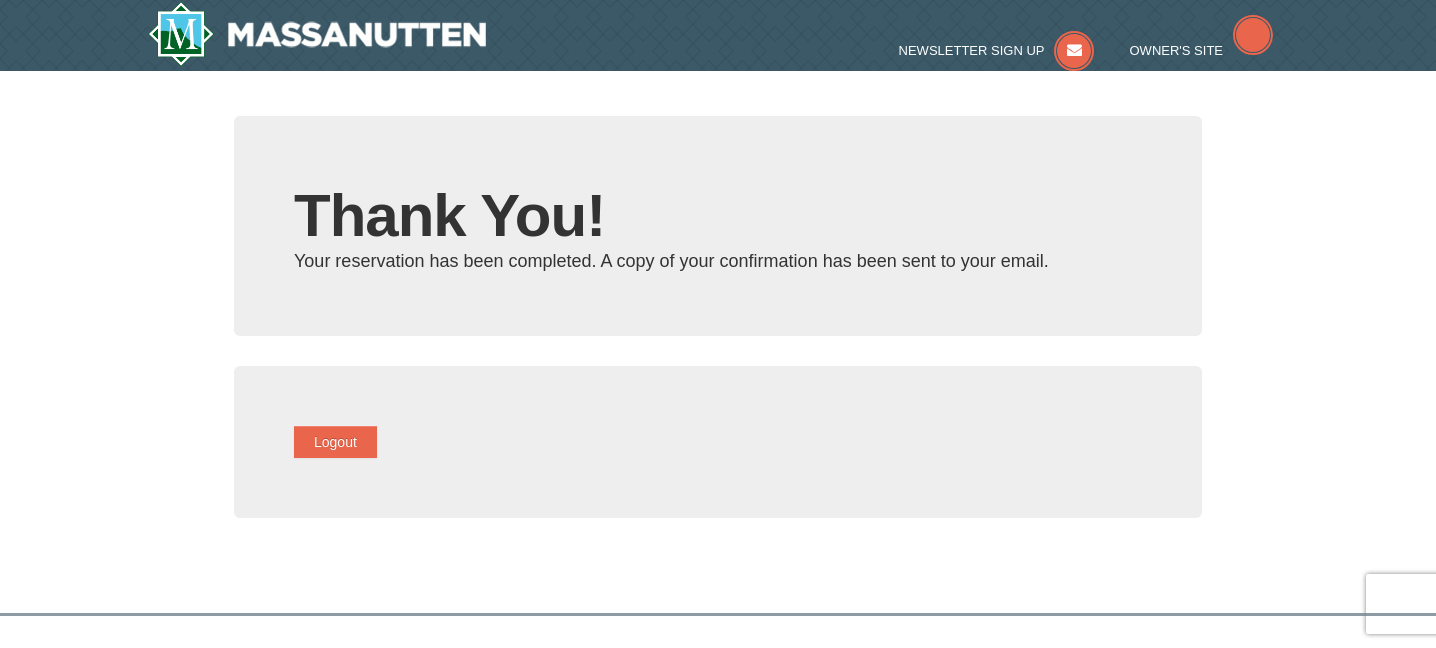 scroll, scrollTop: 0, scrollLeft: 0, axis: both 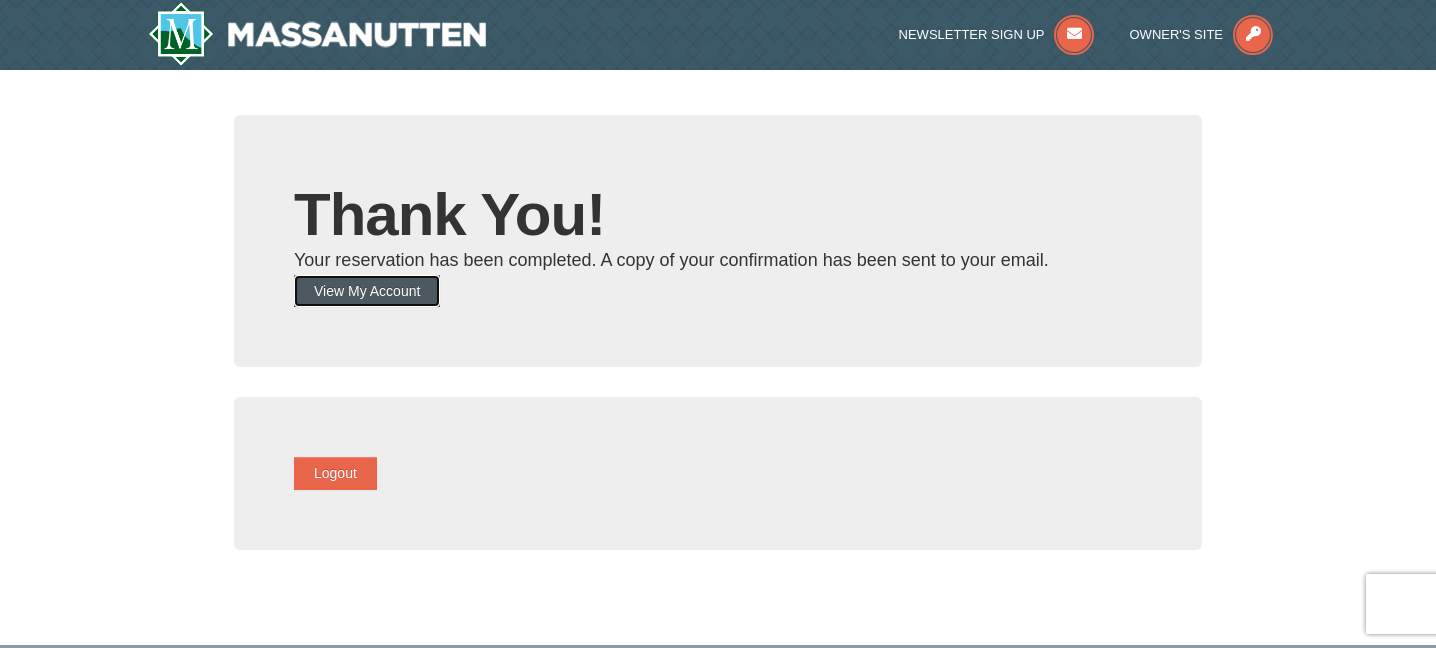 click on "View My Account" at bounding box center [367, 291] 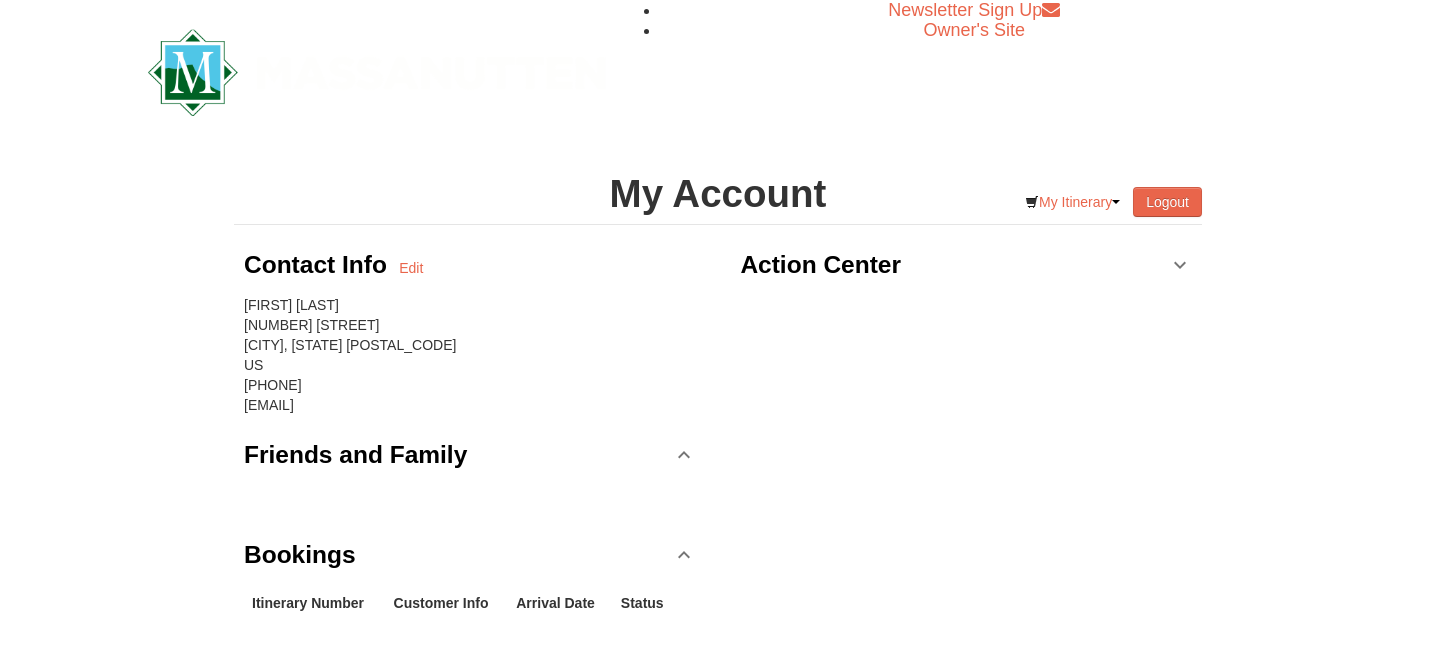 scroll, scrollTop: 0, scrollLeft: 0, axis: both 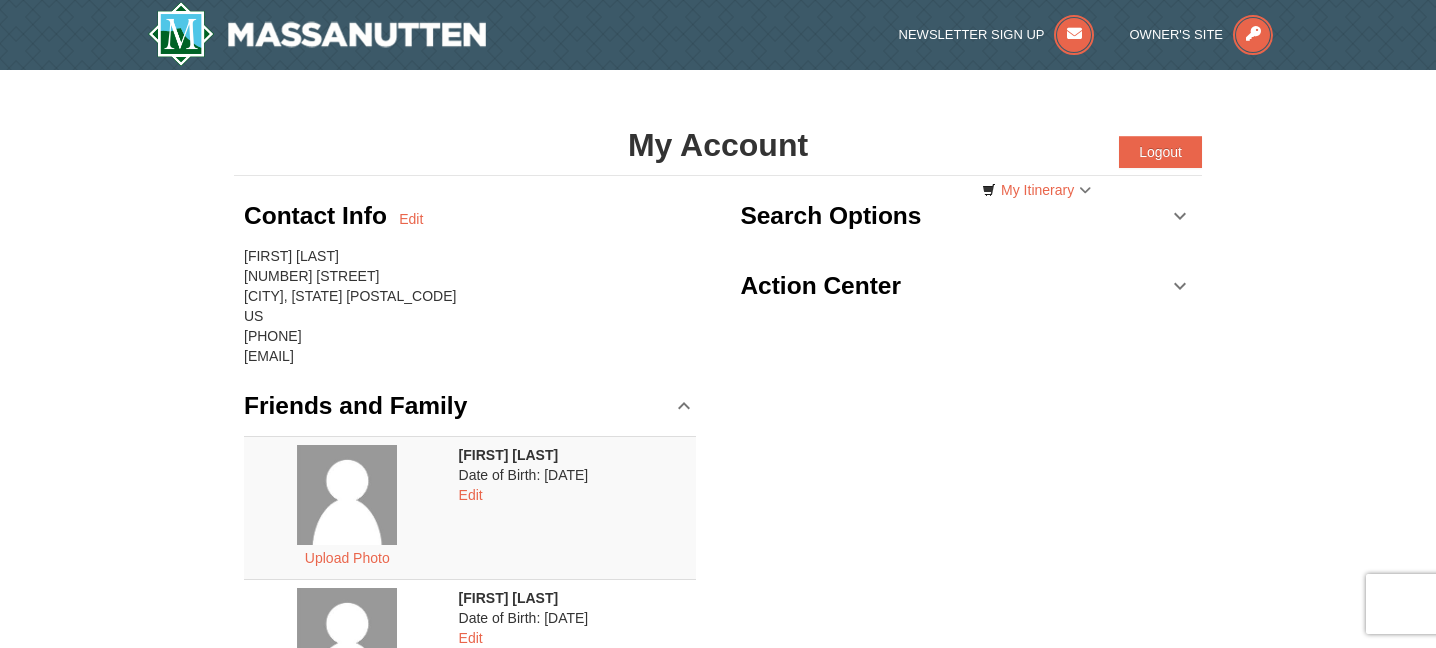 click on "Search Options" at bounding box center [830, 216] 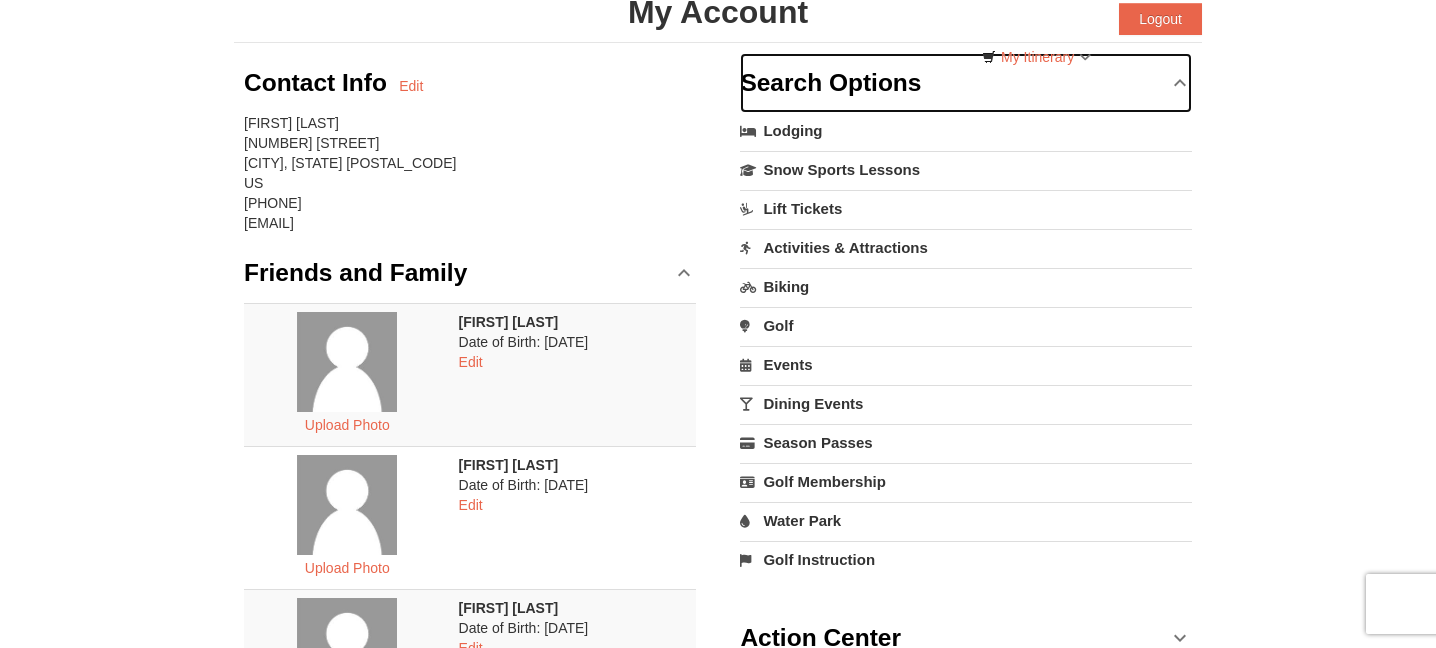 scroll, scrollTop: 0, scrollLeft: 0, axis: both 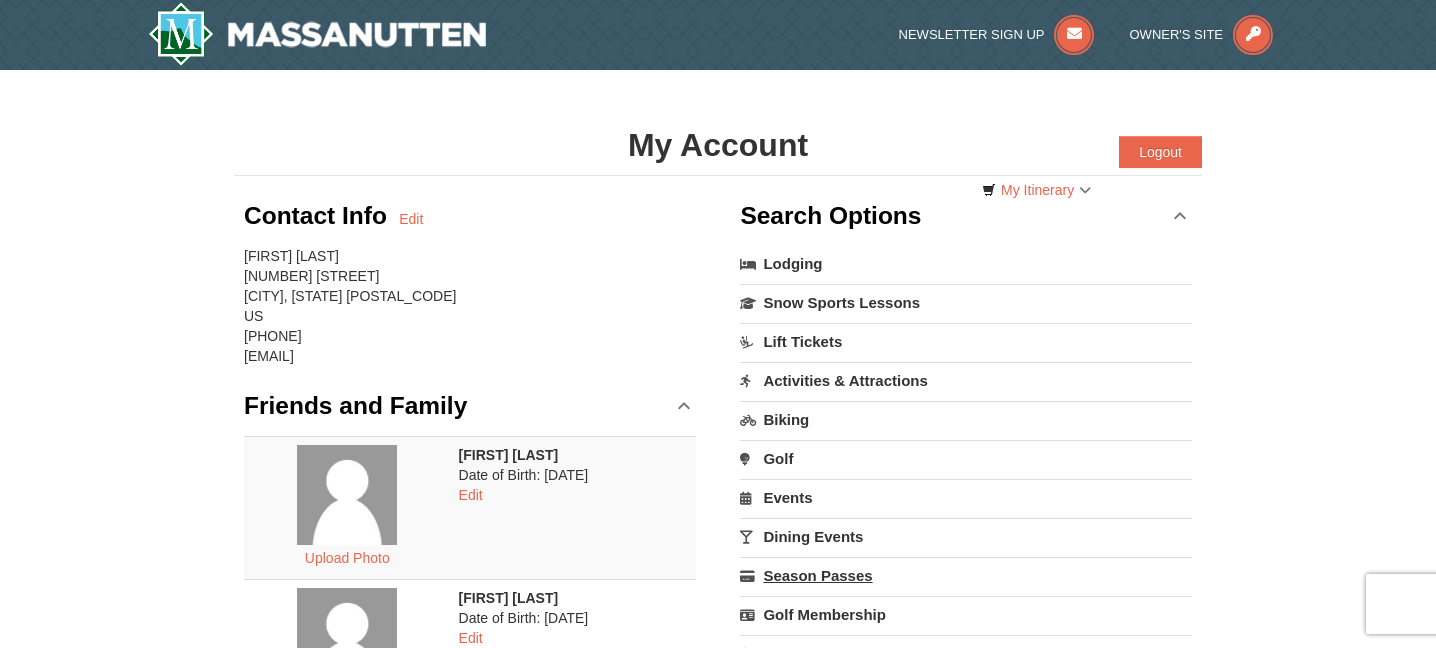 click on "Season Passes" at bounding box center (966, 575) 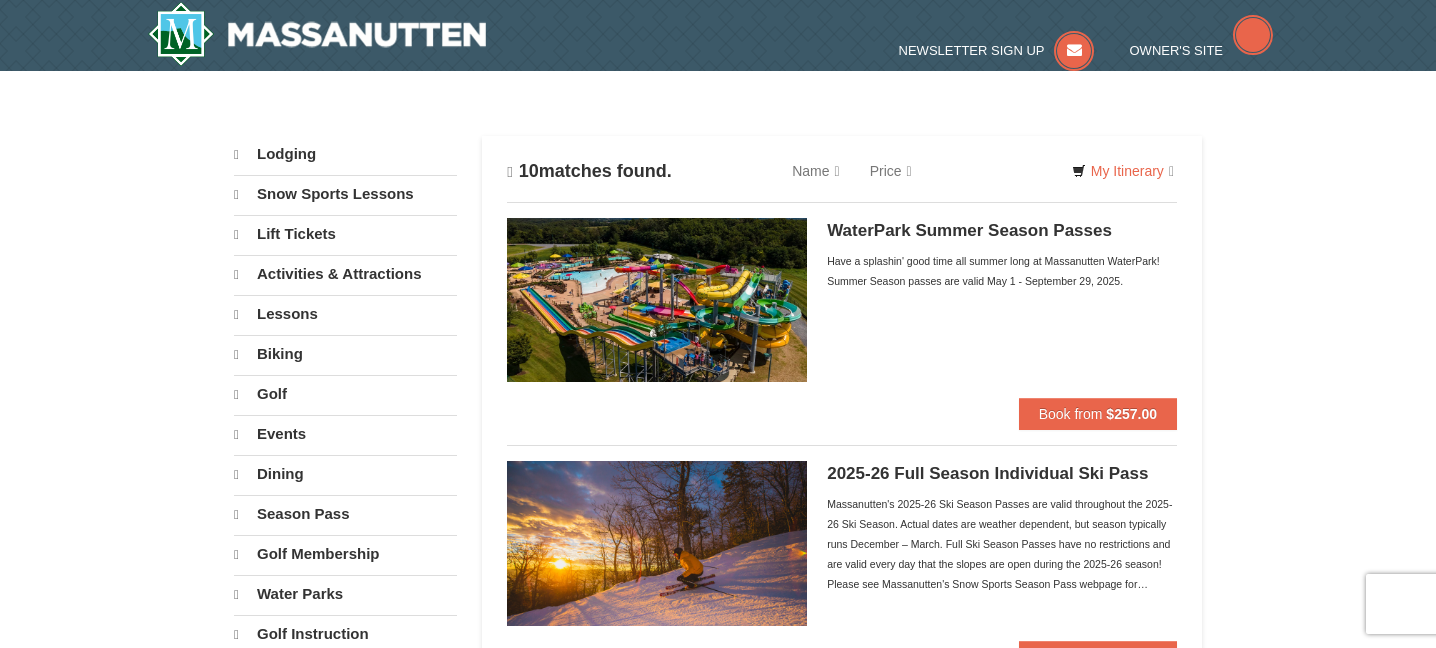 scroll, scrollTop: 0, scrollLeft: 0, axis: both 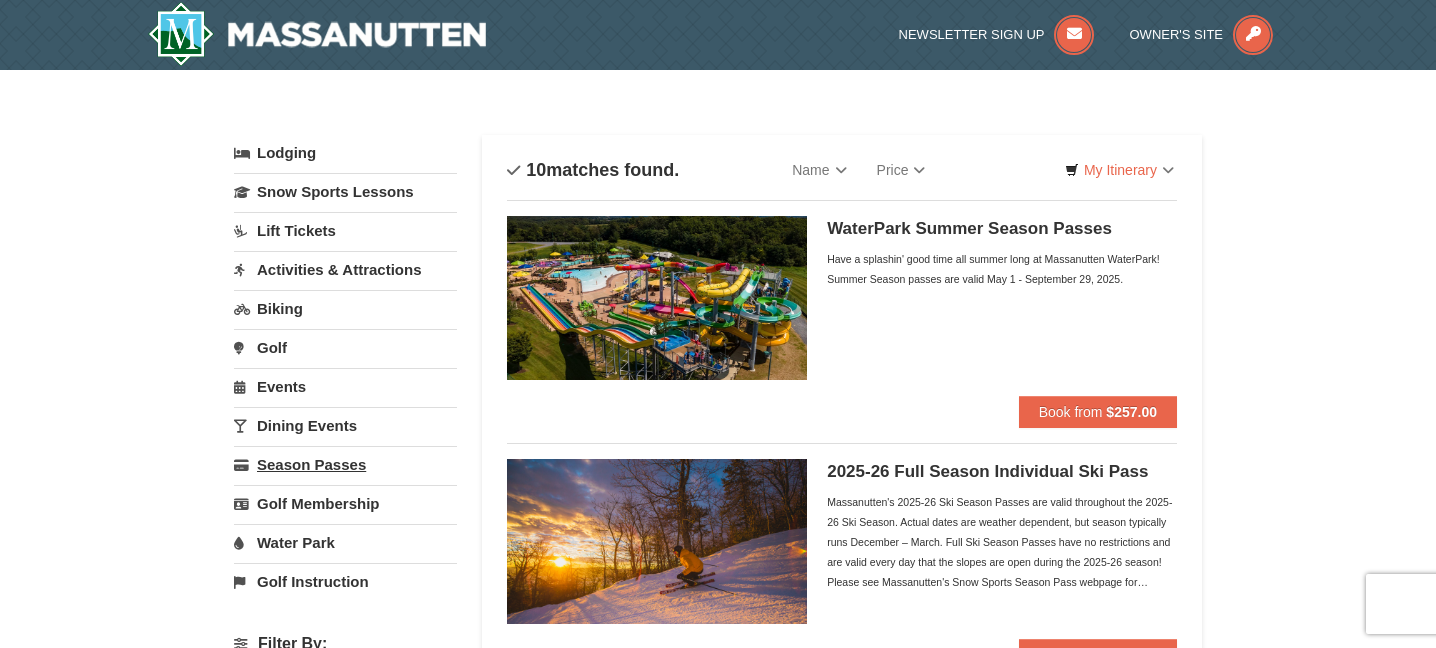 click on "Season Passes" at bounding box center (345, 464) 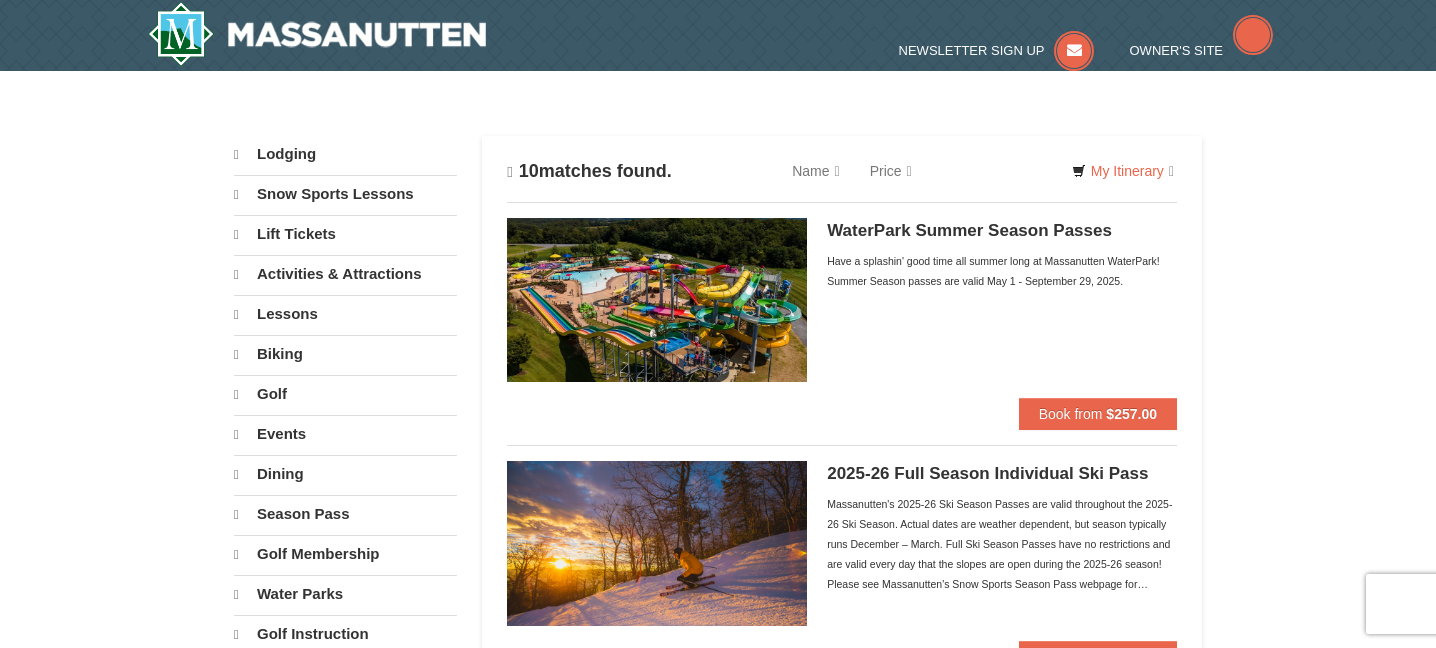 scroll, scrollTop: 0, scrollLeft: 0, axis: both 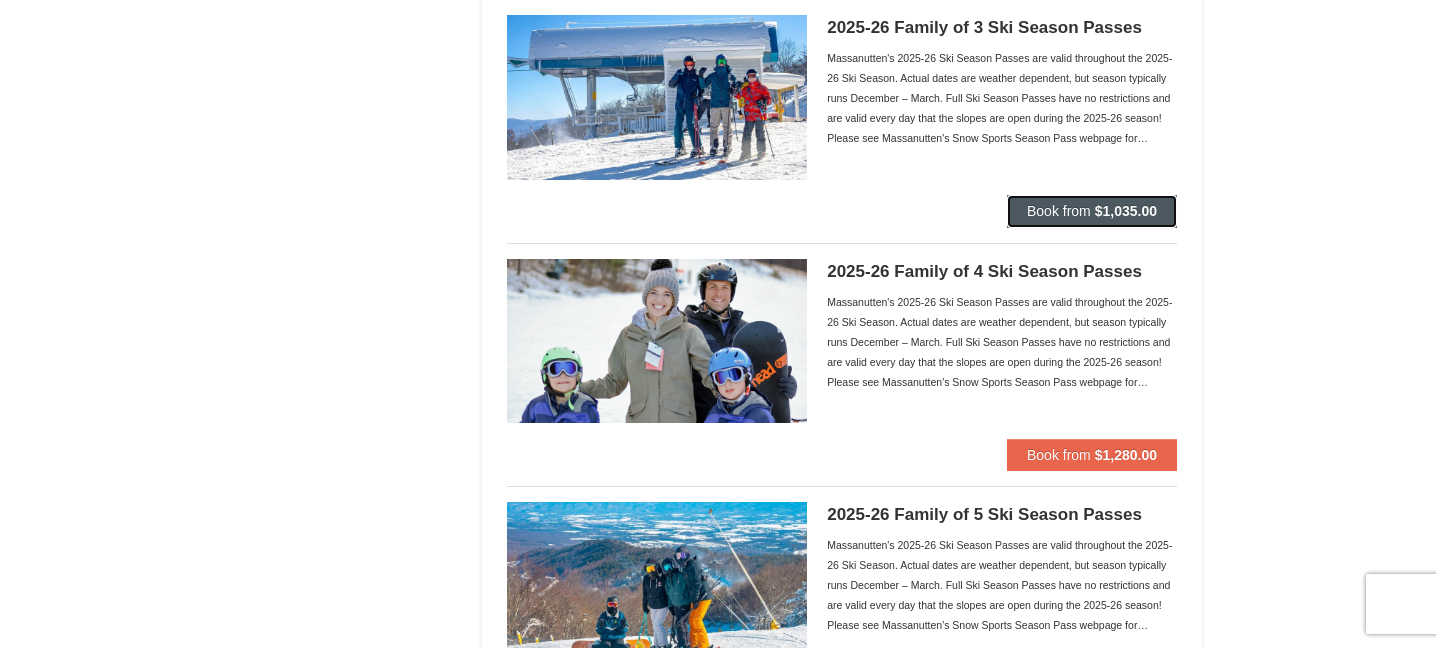 click on "Book from" at bounding box center (1059, 211) 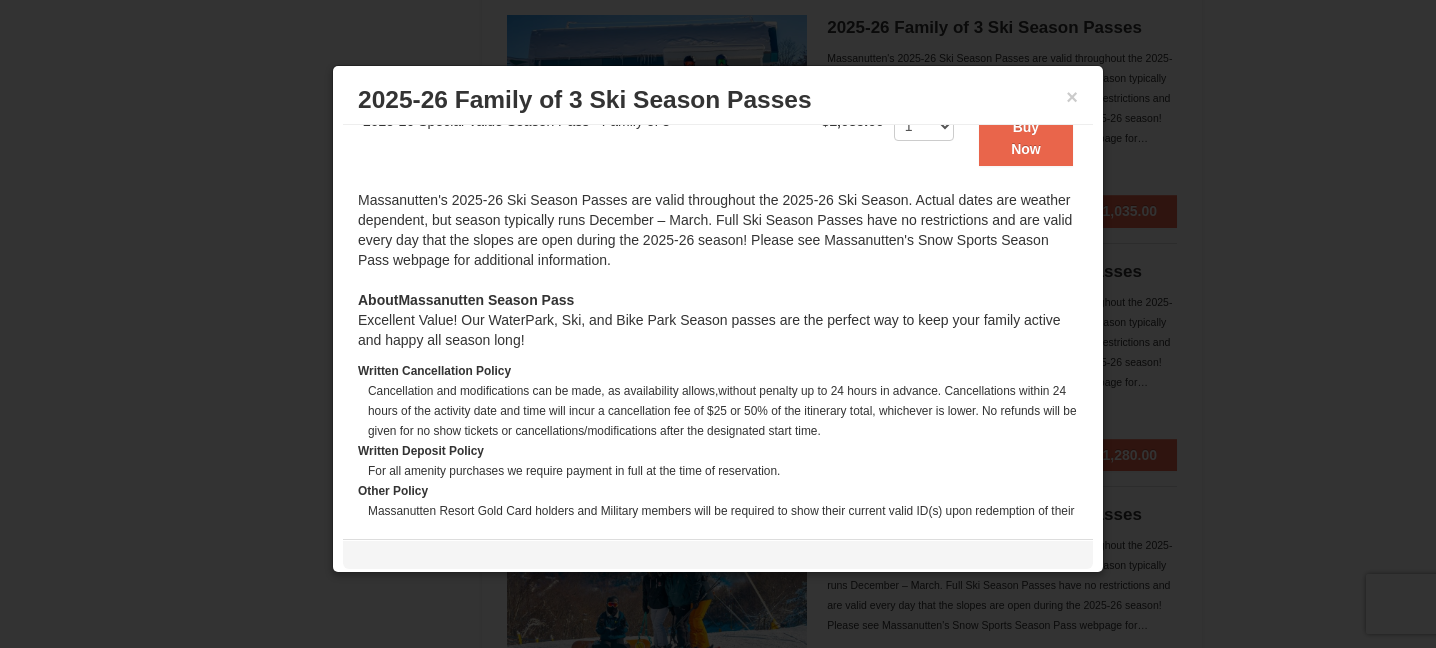 scroll, scrollTop: 537, scrollLeft: 0, axis: vertical 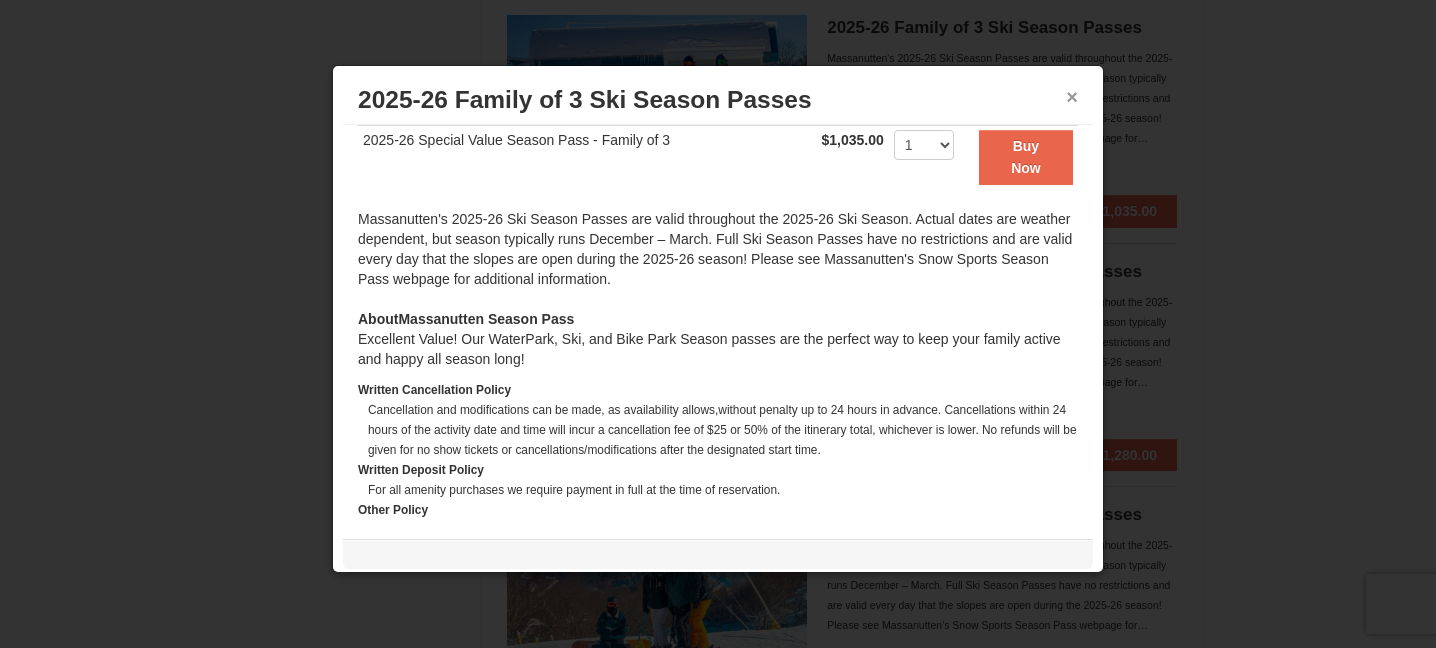 click on "×" at bounding box center [1072, 97] 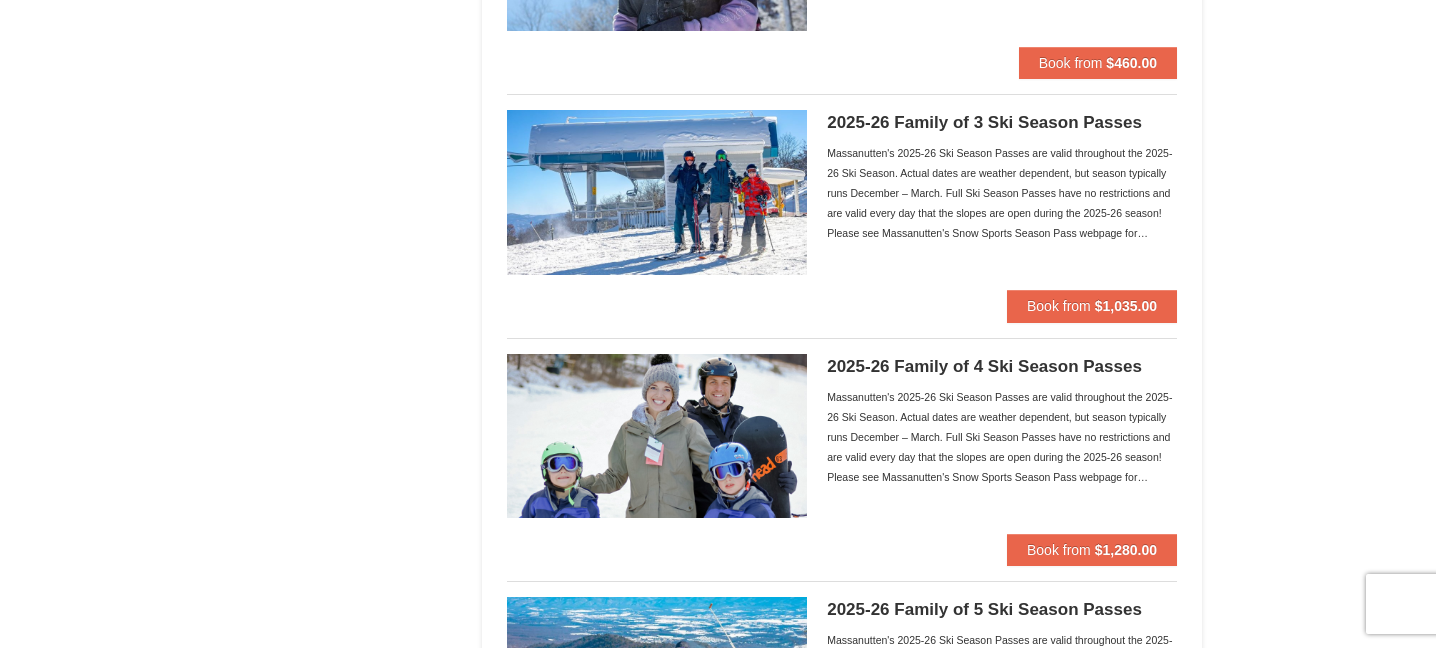 scroll, scrollTop: 835, scrollLeft: 0, axis: vertical 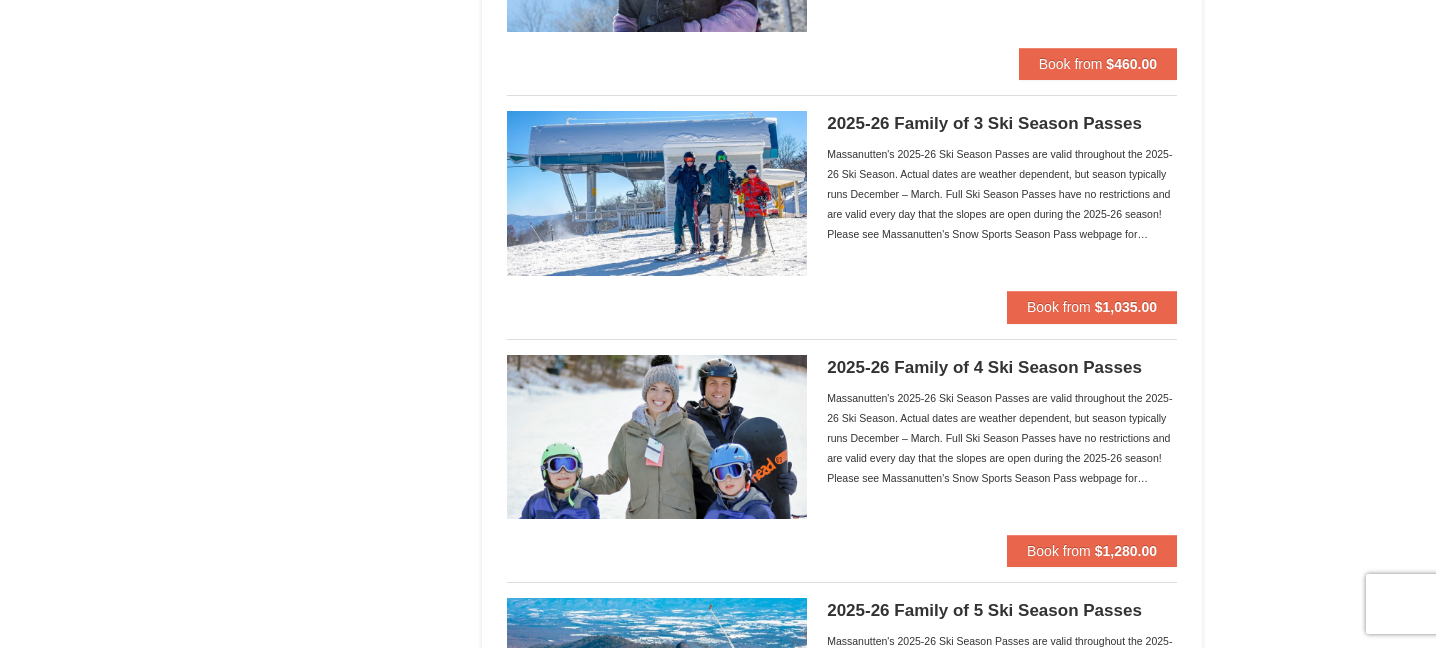 click on "Massanutten's 2025-26 Ski Season Passes are valid throughout the 2025-26 Ski Season. Actual dates are weather dependent, but season typically runs December – March.
Full Ski Season Passes have no restrictions and are valid every day that the slopes are open during the 2025-26 season!
Please see Massanutten's Snow Sports Season Pass webpage for additional information." at bounding box center (1002, 194) 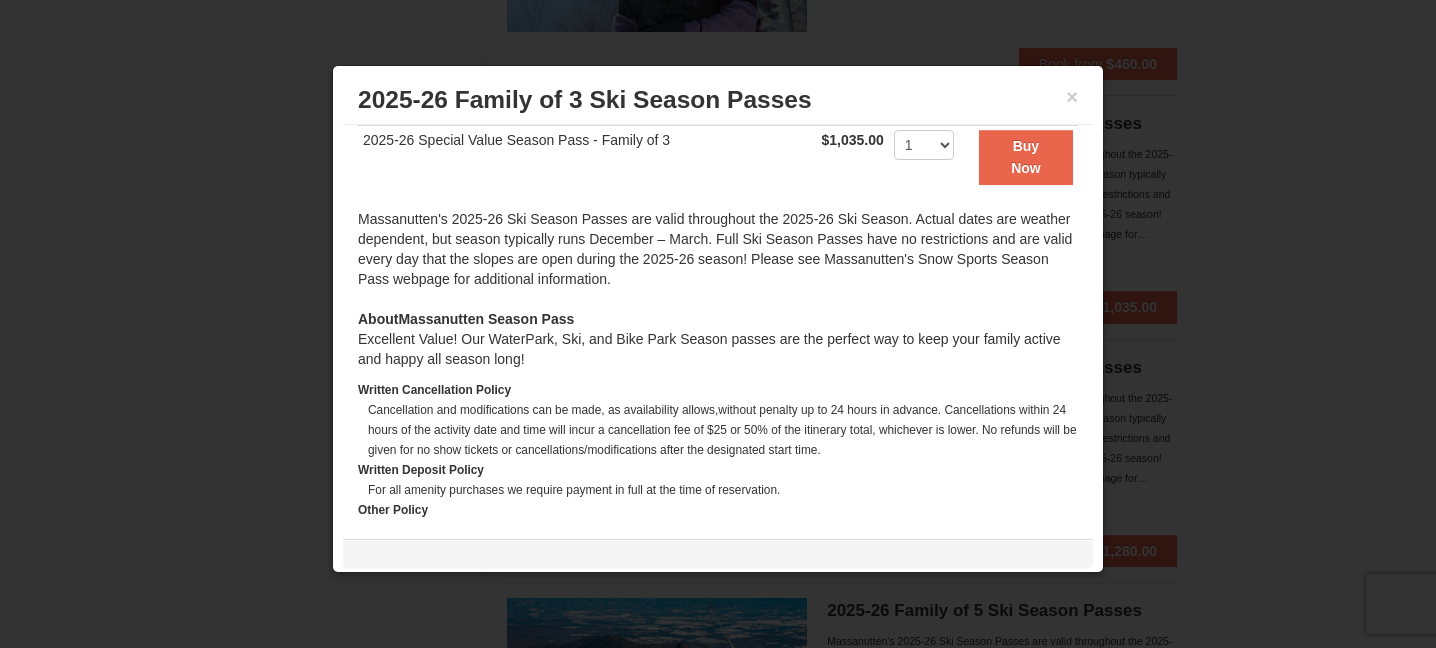 scroll, scrollTop: 0, scrollLeft: 0, axis: both 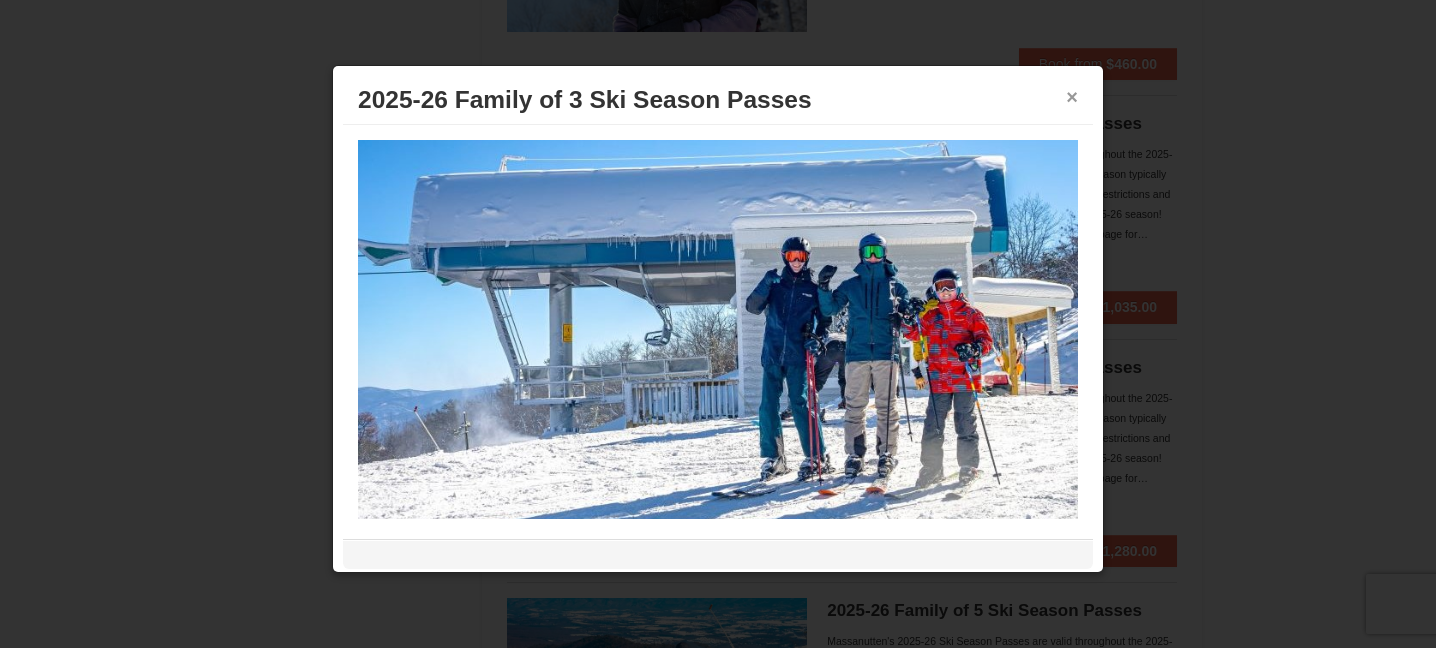 click on "×" at bounding box center [1072, 97] 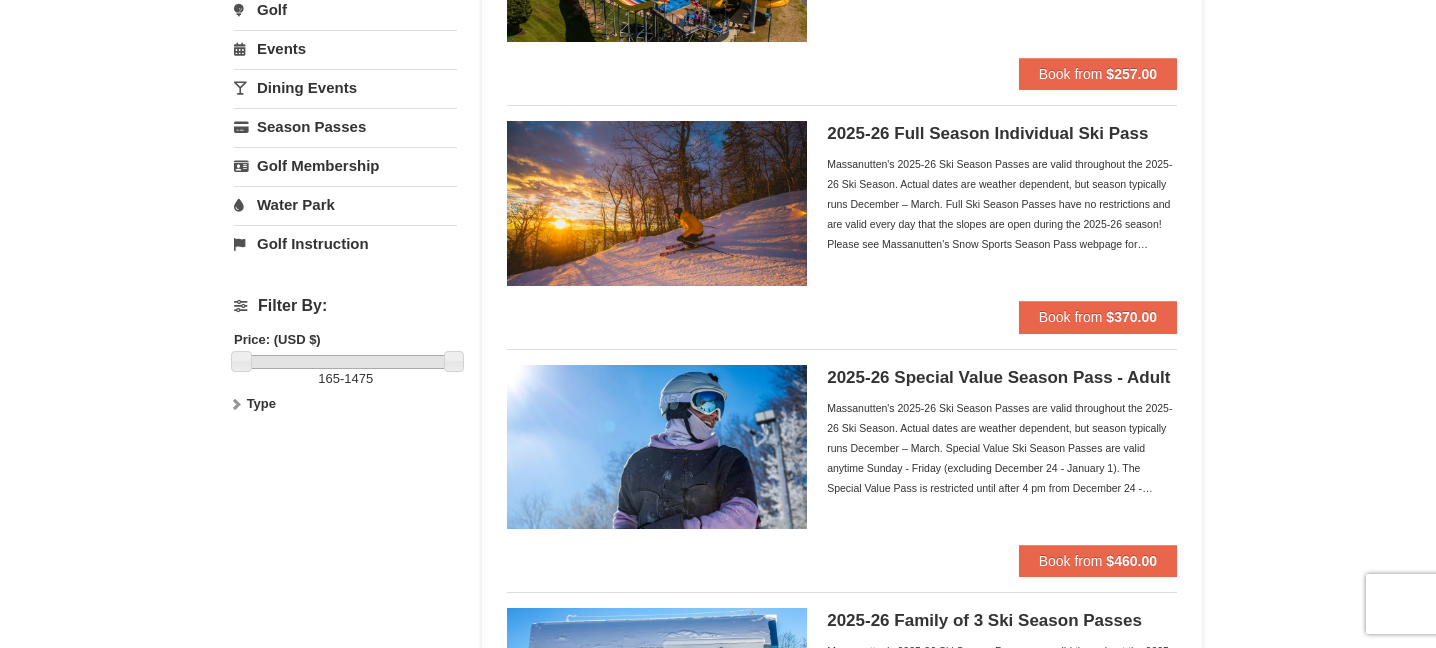 scroll, scrollTop: 333, scrollLeft: 0, axis: vertical 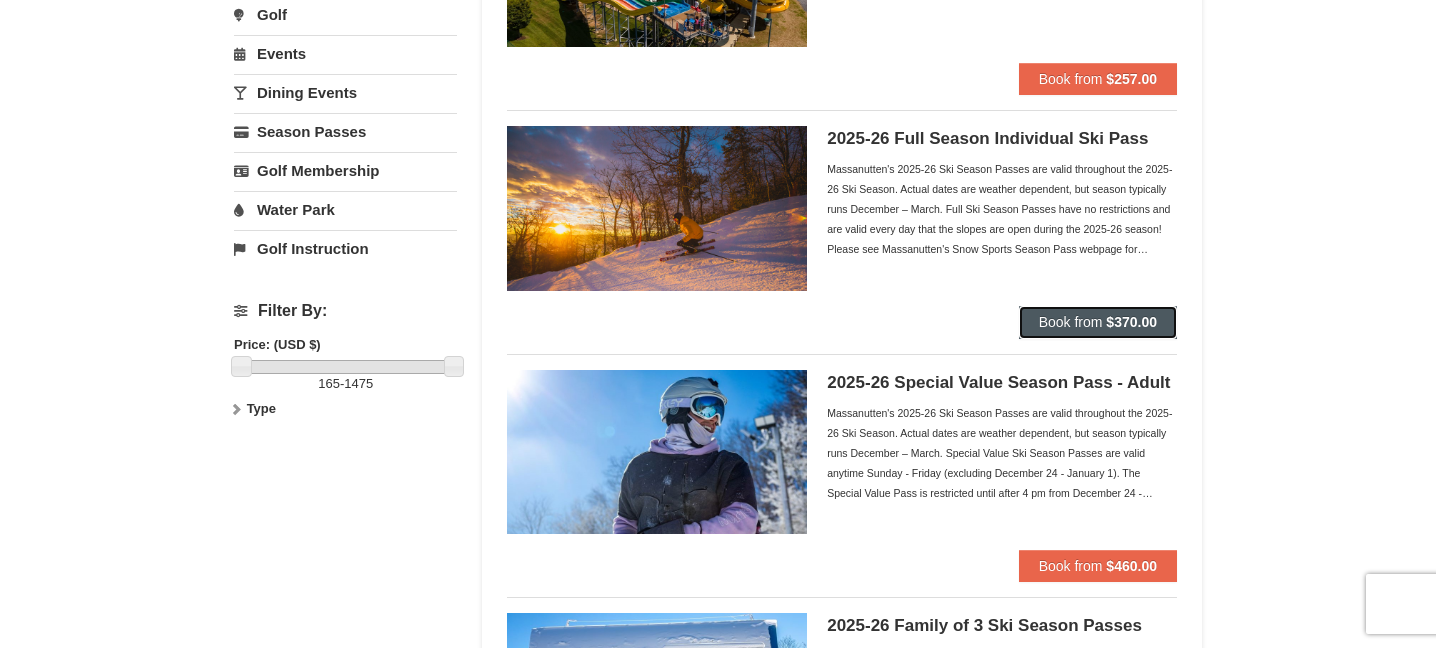 click on "Book from" at bounding box center [1071, 322] 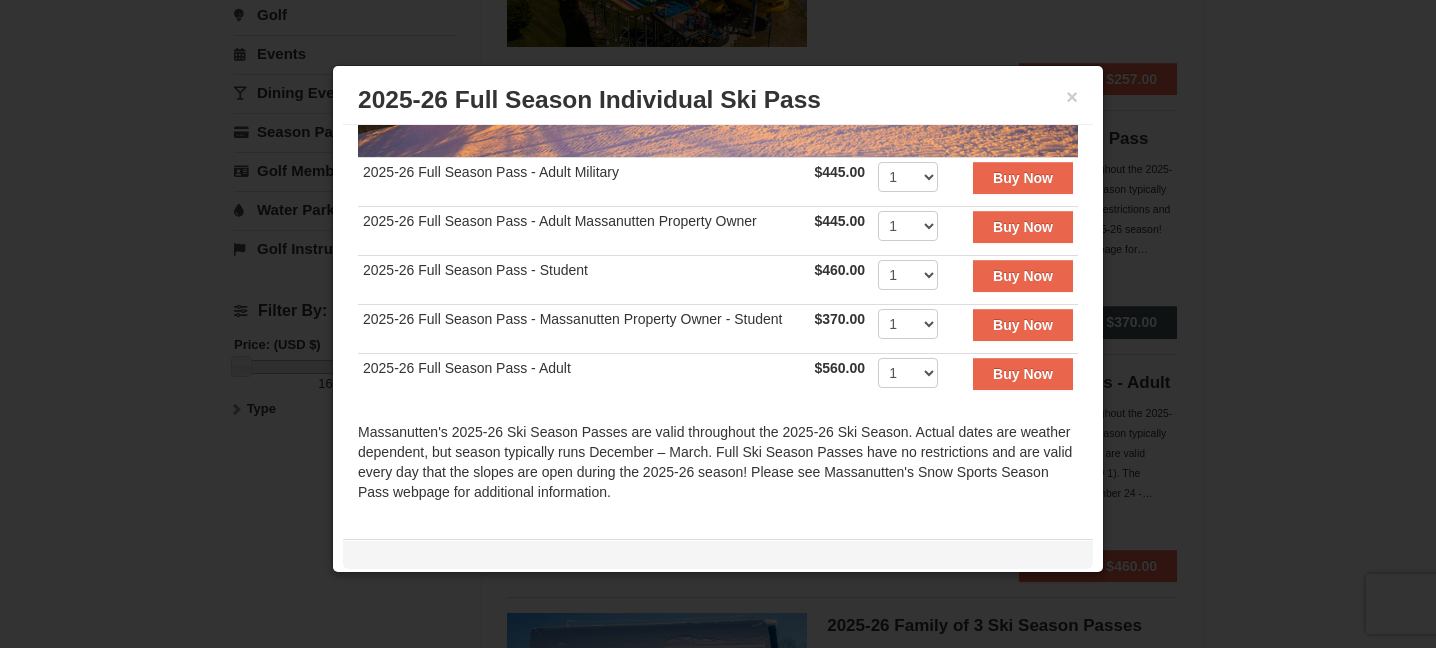 scroll, scrollTop: 324, scrollLeft: 0, axis: vertical 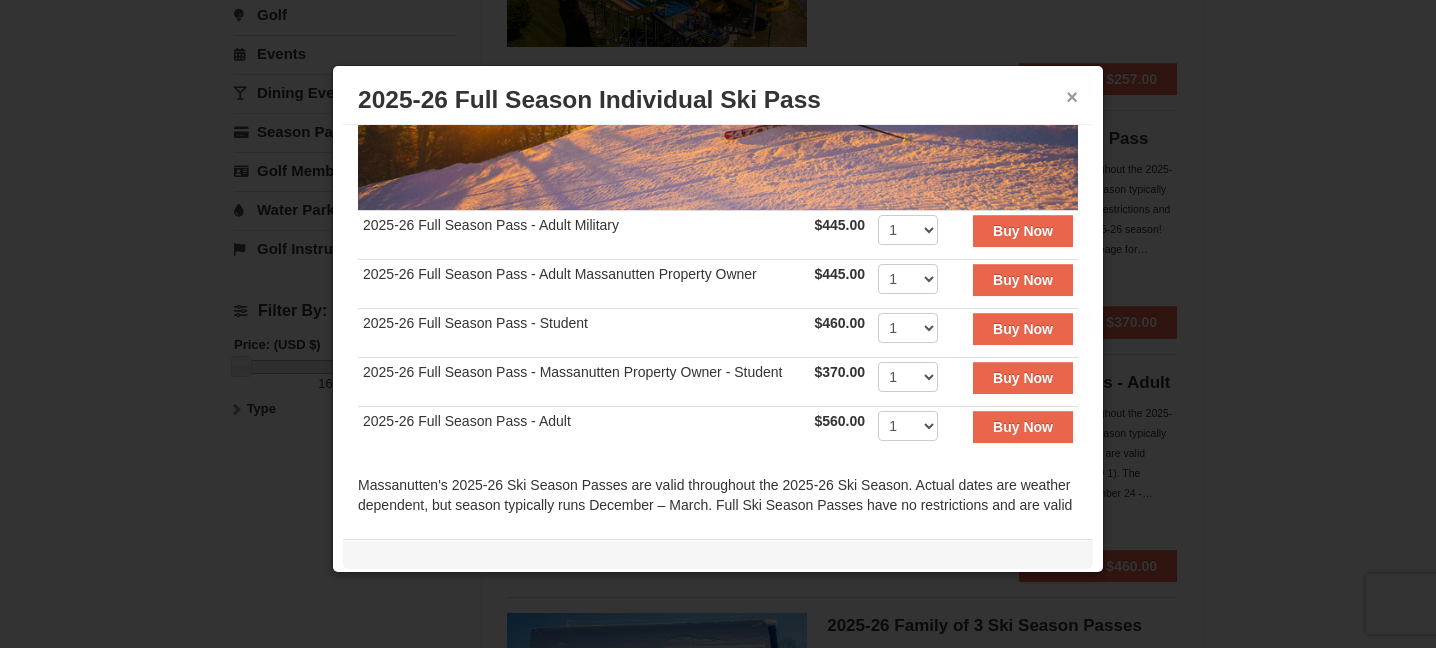 click on "×" at bounding box center [1072, 97] 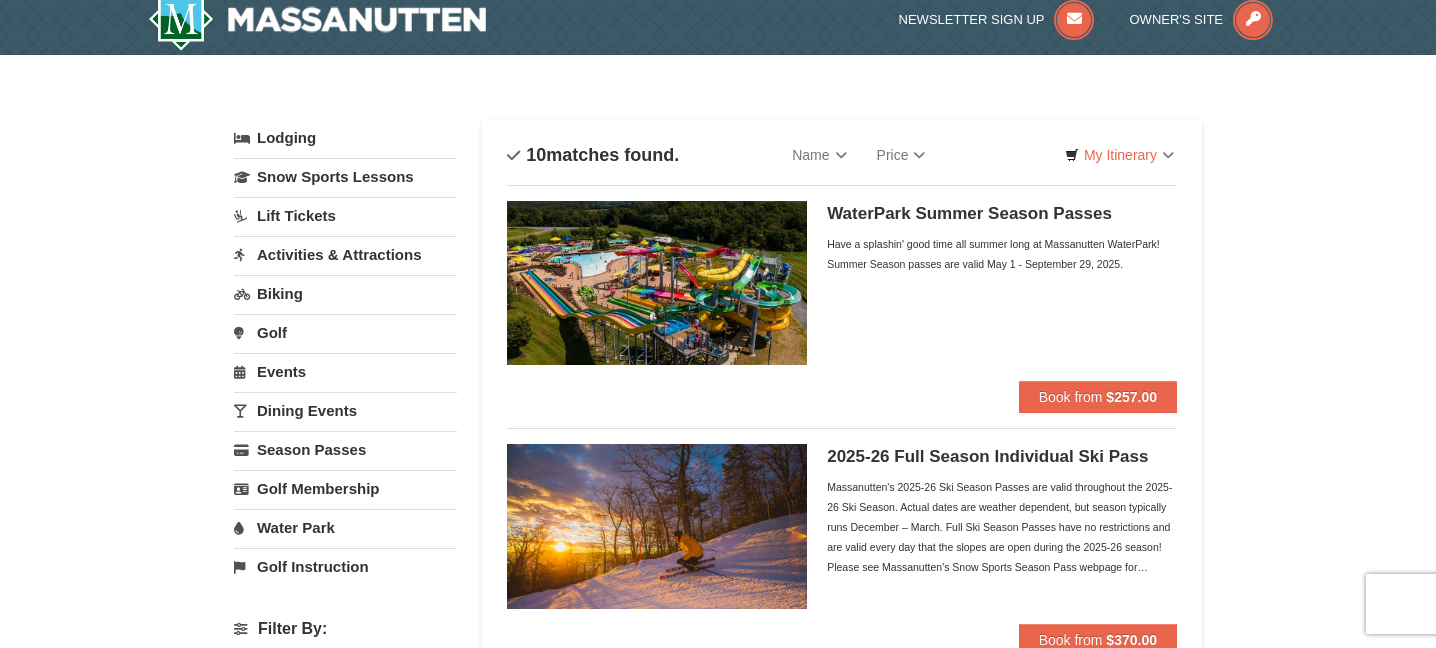 scroll, scrollTop: 0, scrollLeft: 0, axis: both 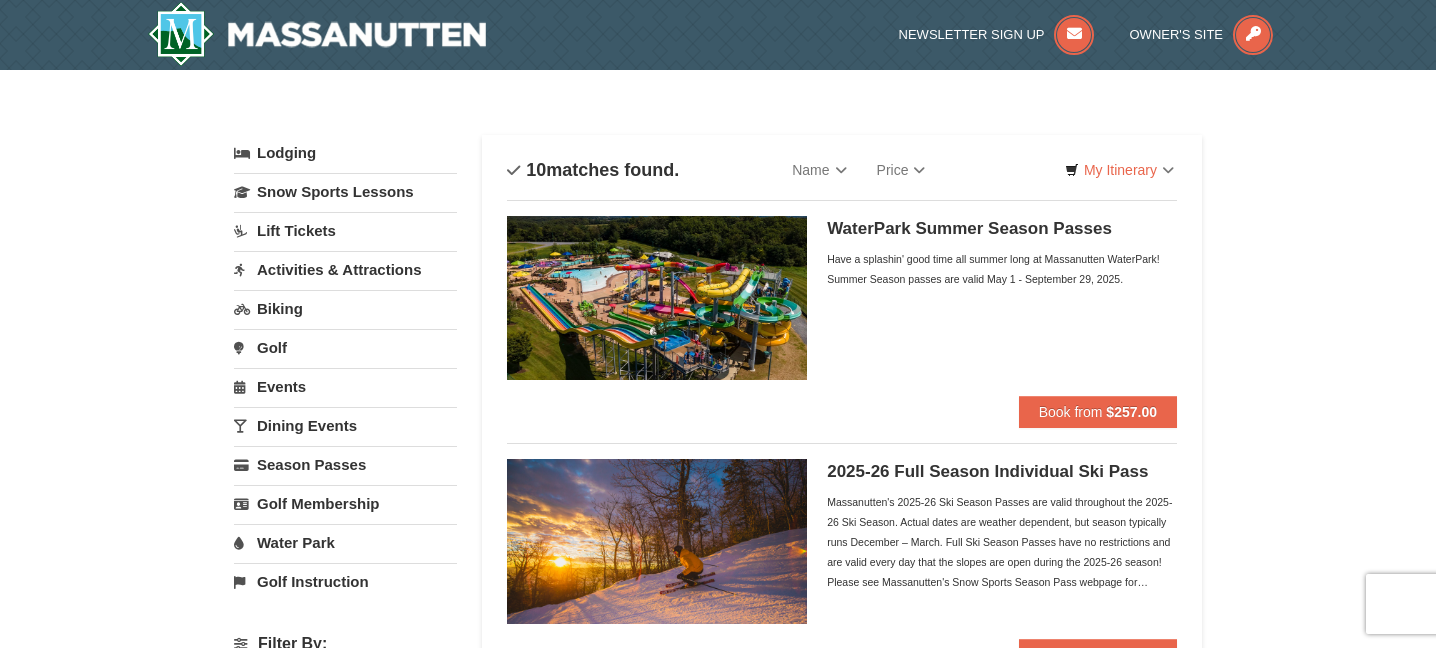 click on "Lift Tickets" at bounding box center (345, 230) 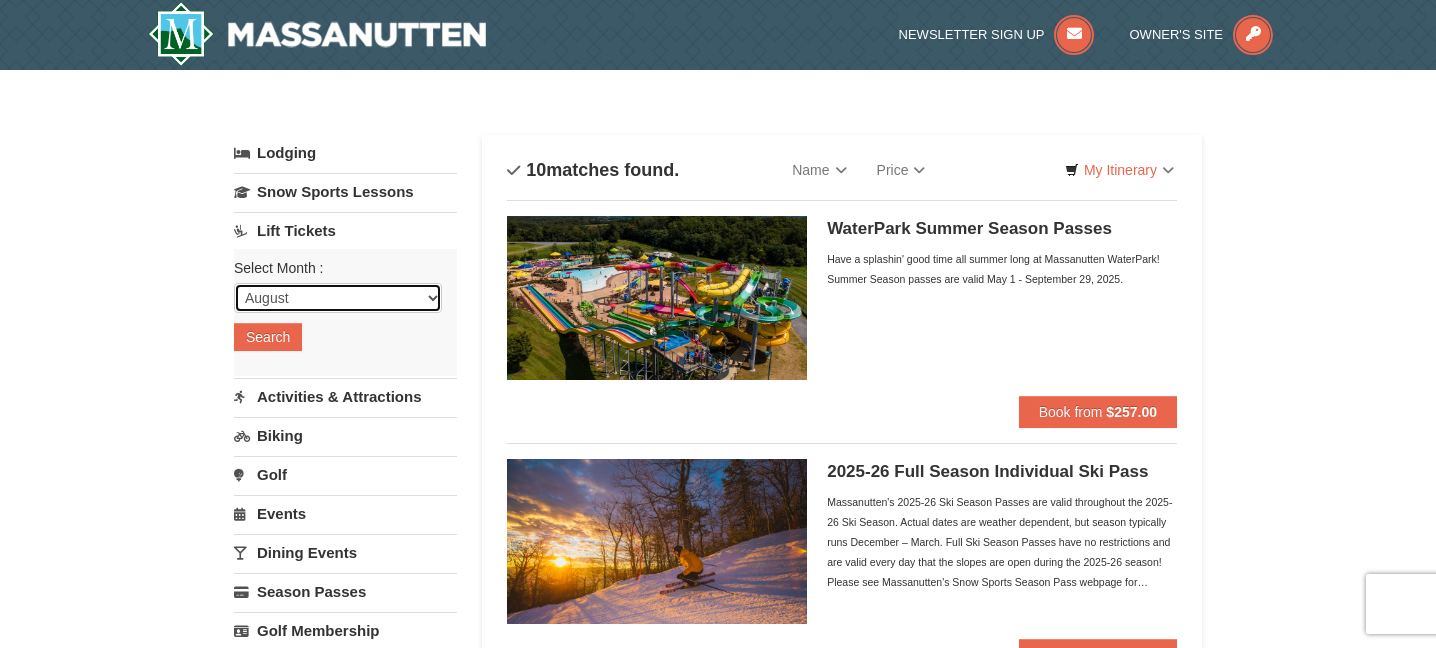 click on "August  September  October  November  December  January  February  March  April  May  June  July" at bounding box center (338, 298) 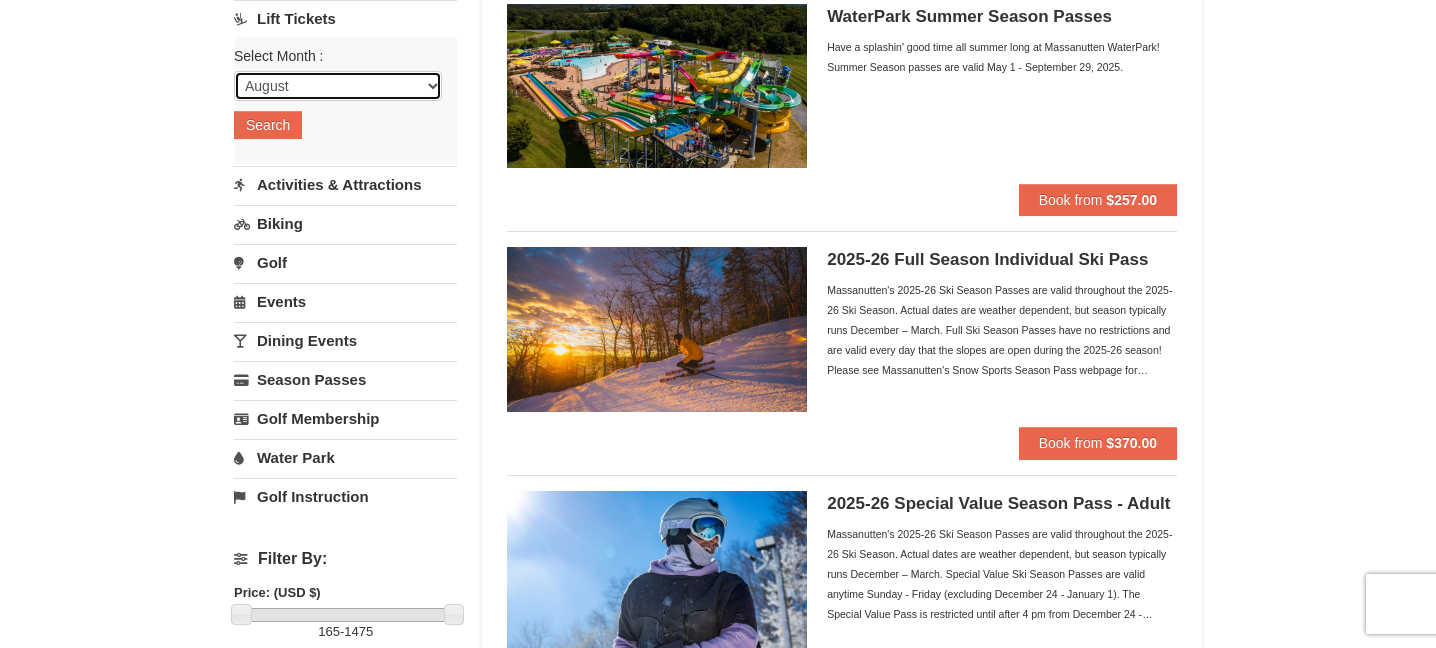 scroll, scrollTop: 0, scrollLeft: 0, axis: both 